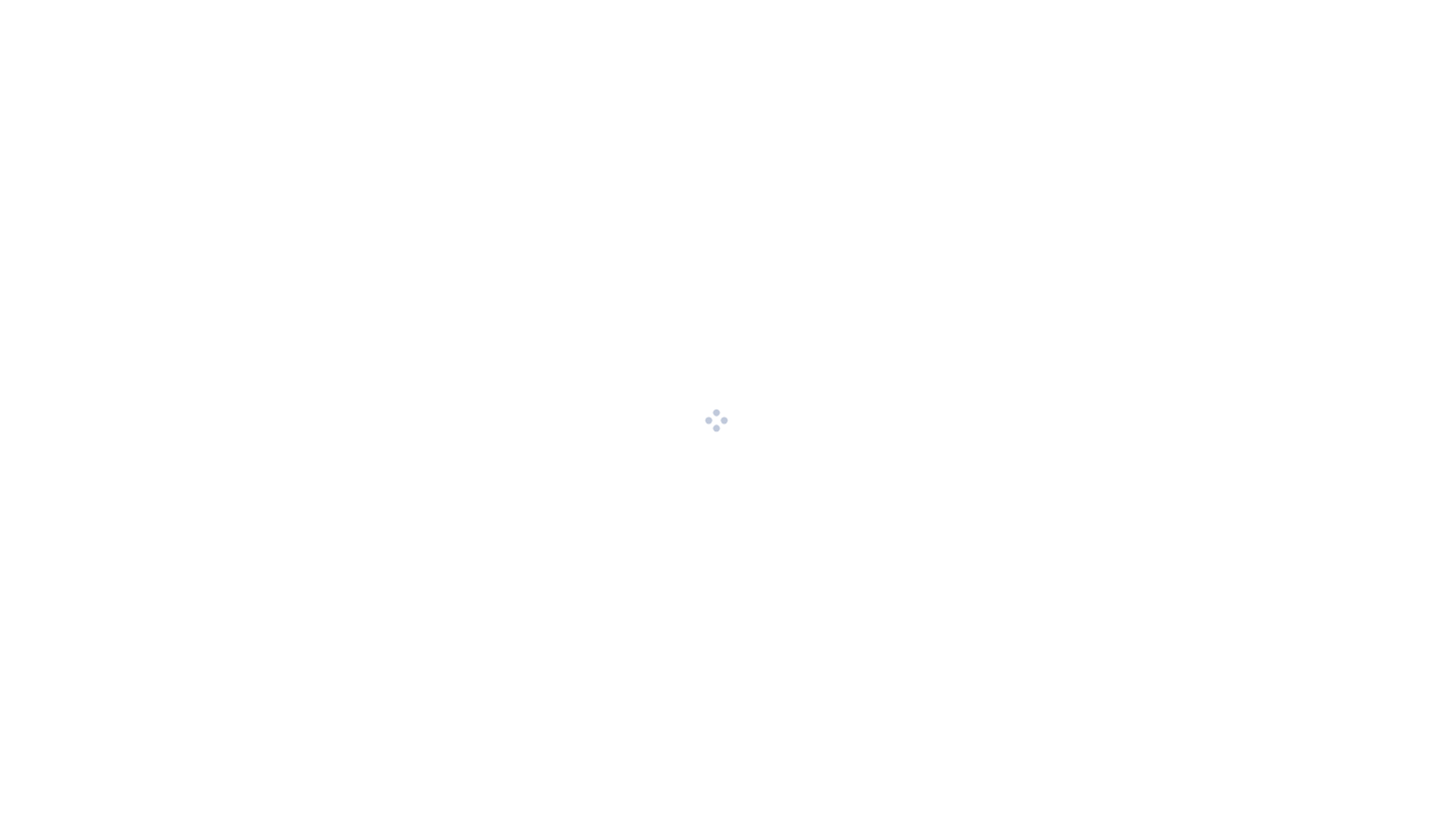 scroll, scrollTop: 0, scrollLeft: 0, axis: both 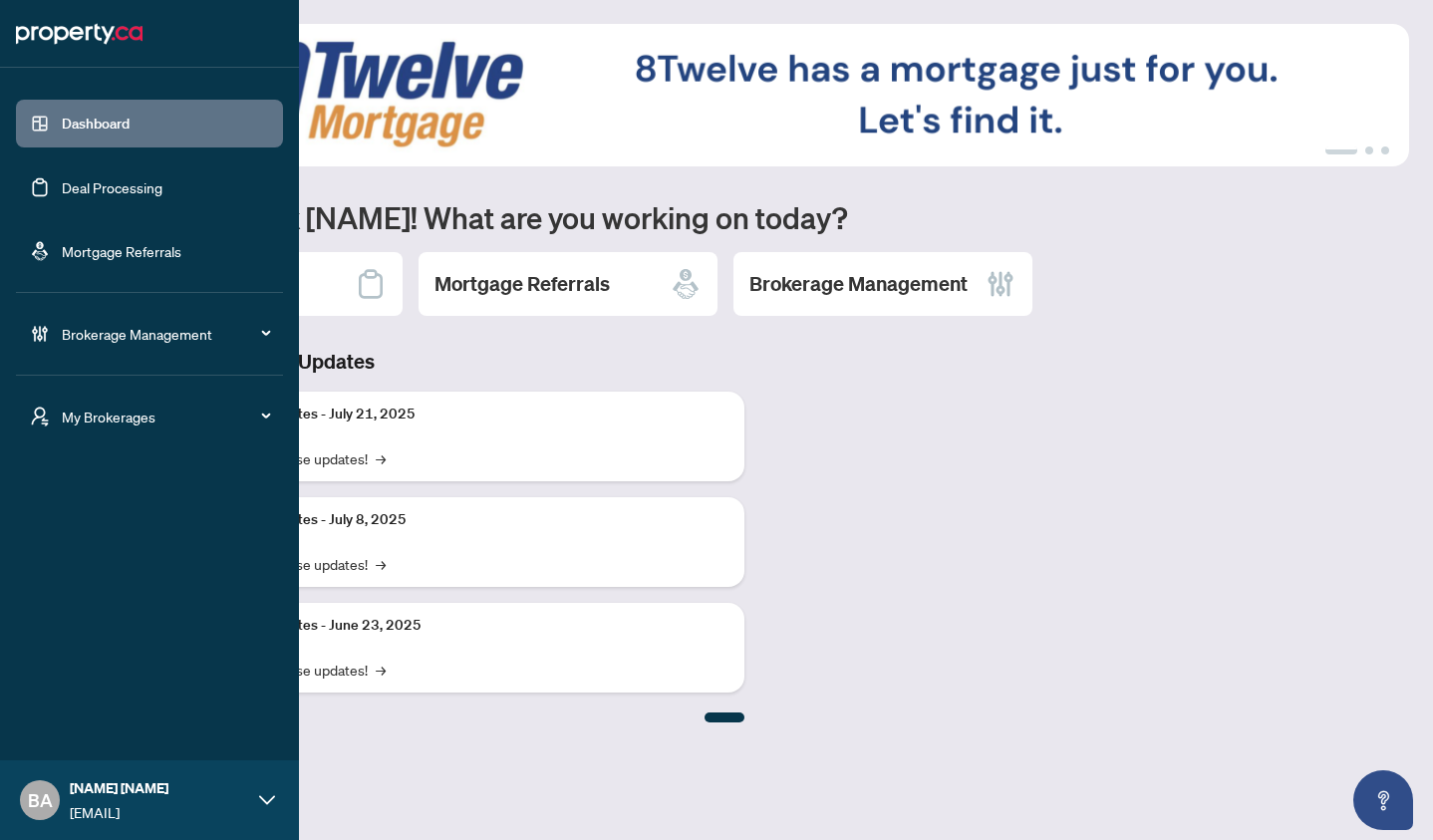 click on "Brokerage Management" at bounding box center (165, 334) 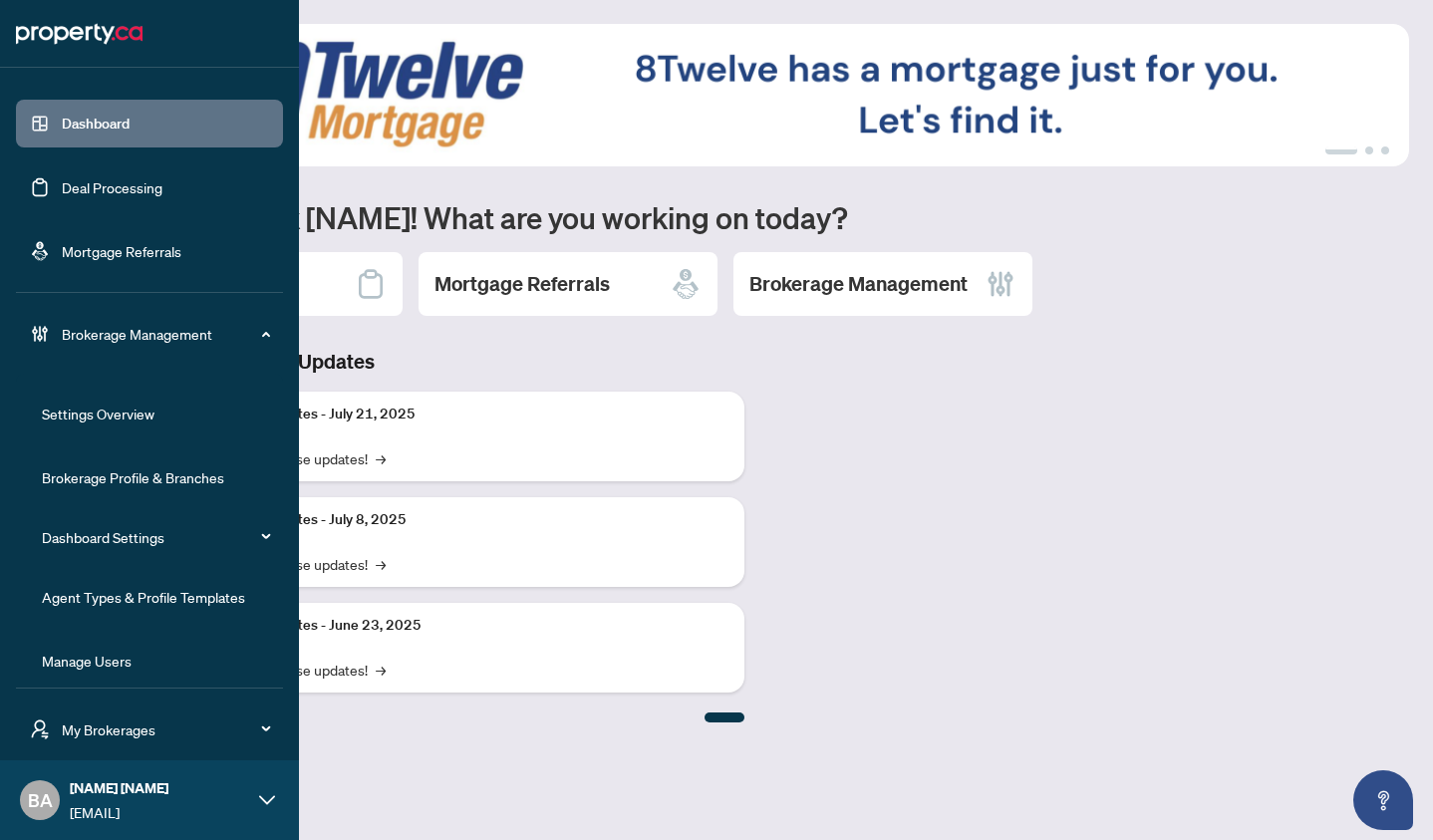 click on "Agent Types & Profile Templates" at bounding box center (143, 597) 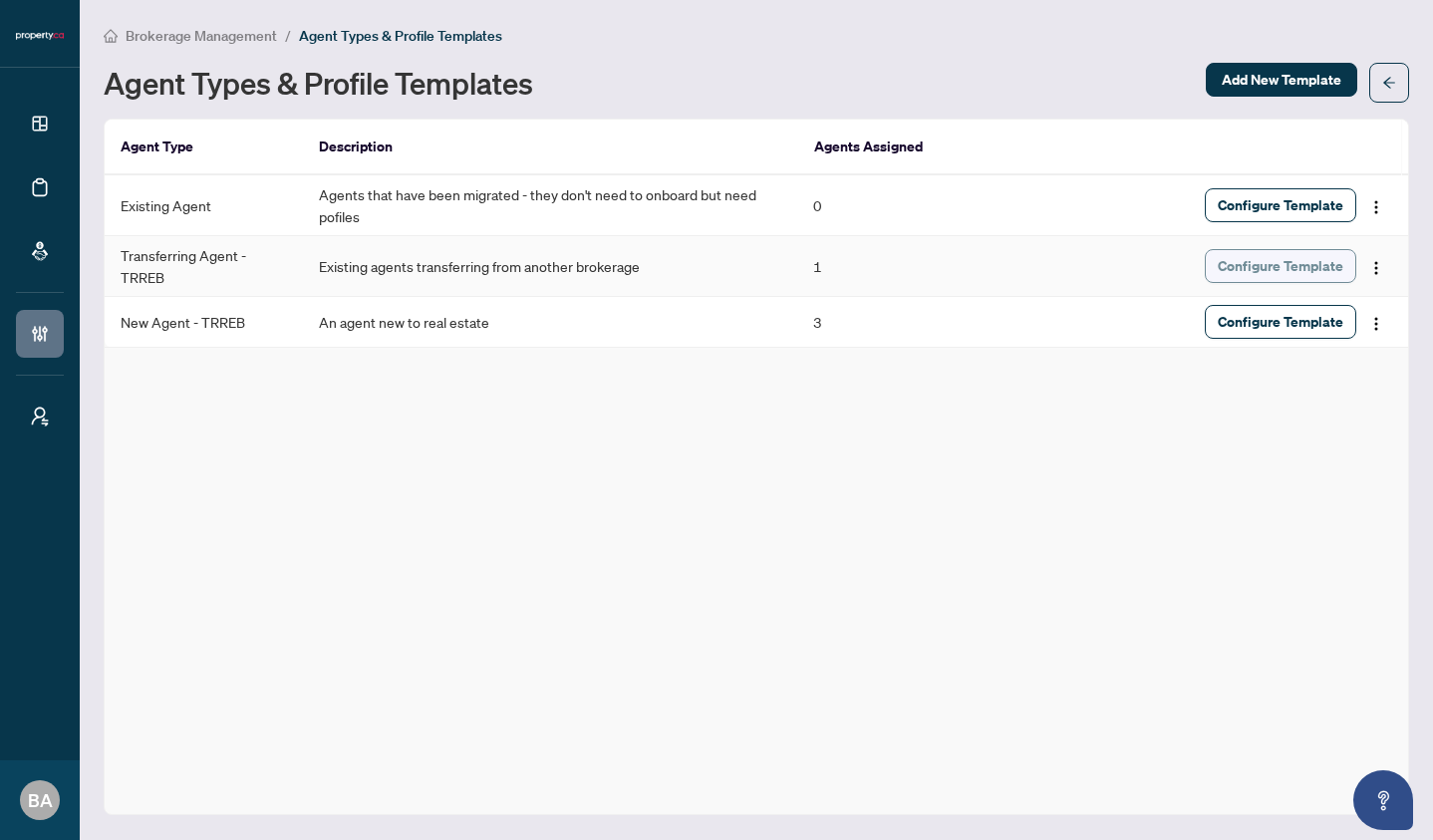 click on "Configure Template" at bounding box center (1281, 266) 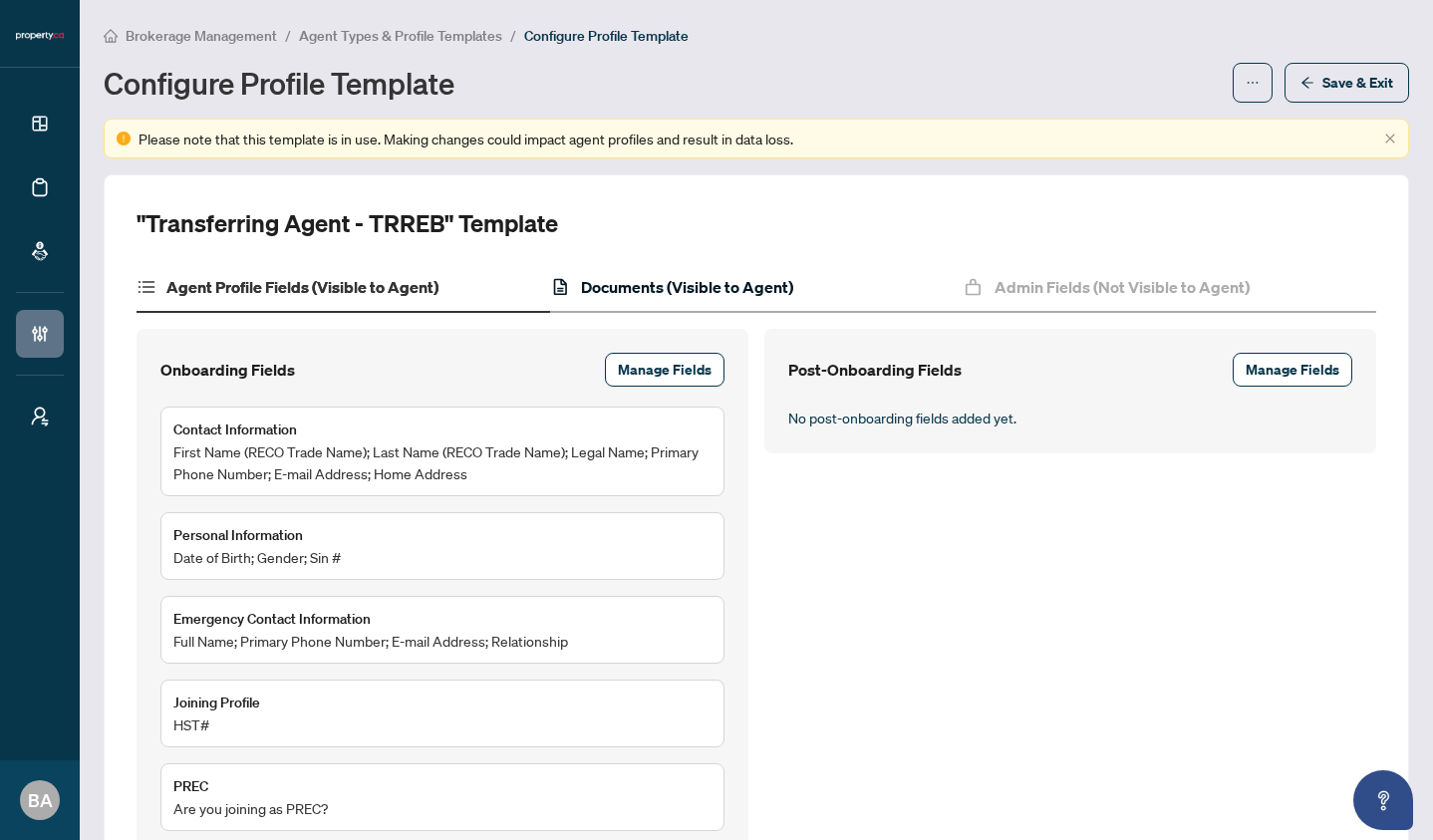 click on "Documents (Visible to Agent)" at bounding box center [687, 287] 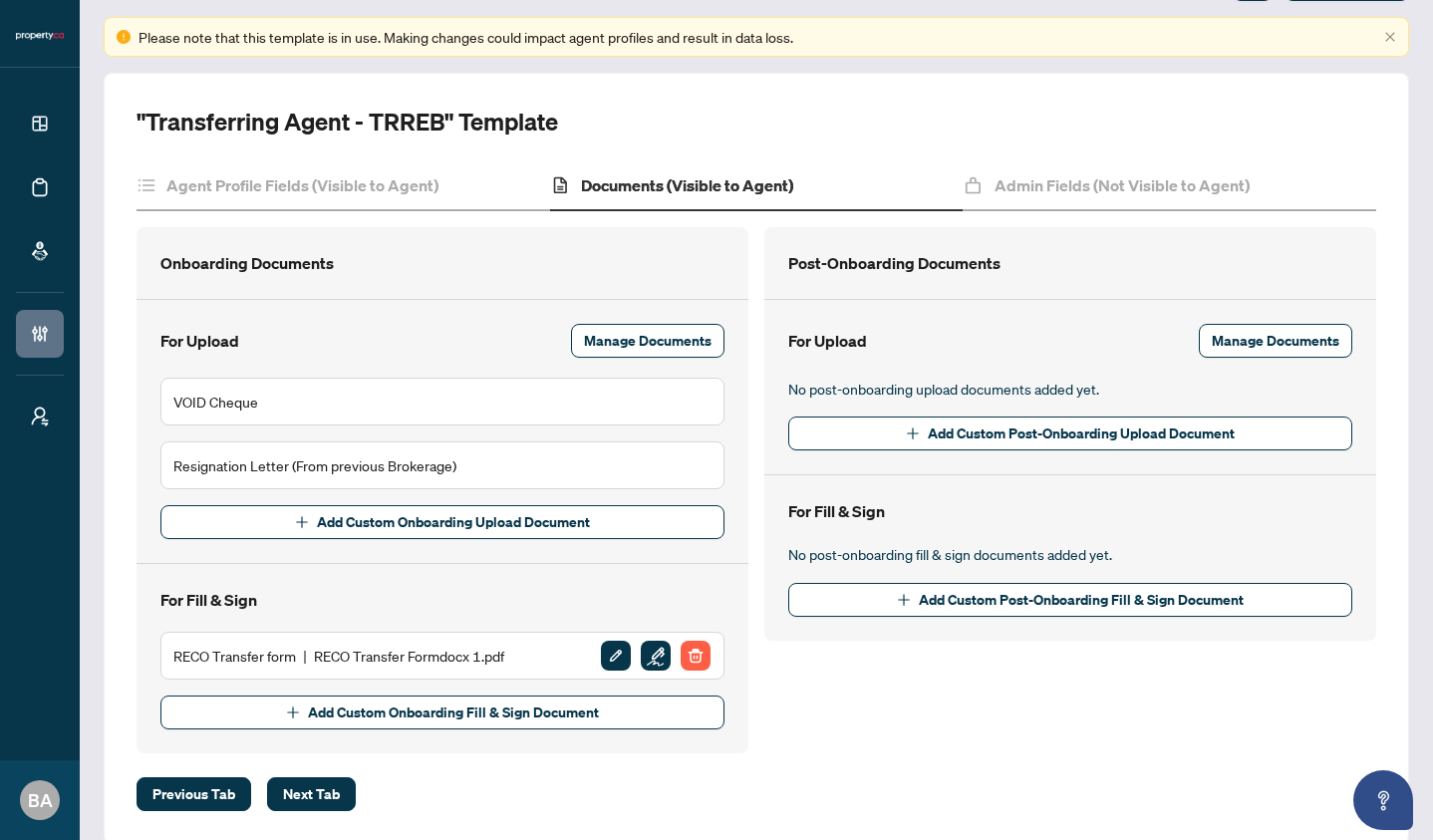 scroll, scrollTop: 129, scrollLeft: 0, axis: vertical 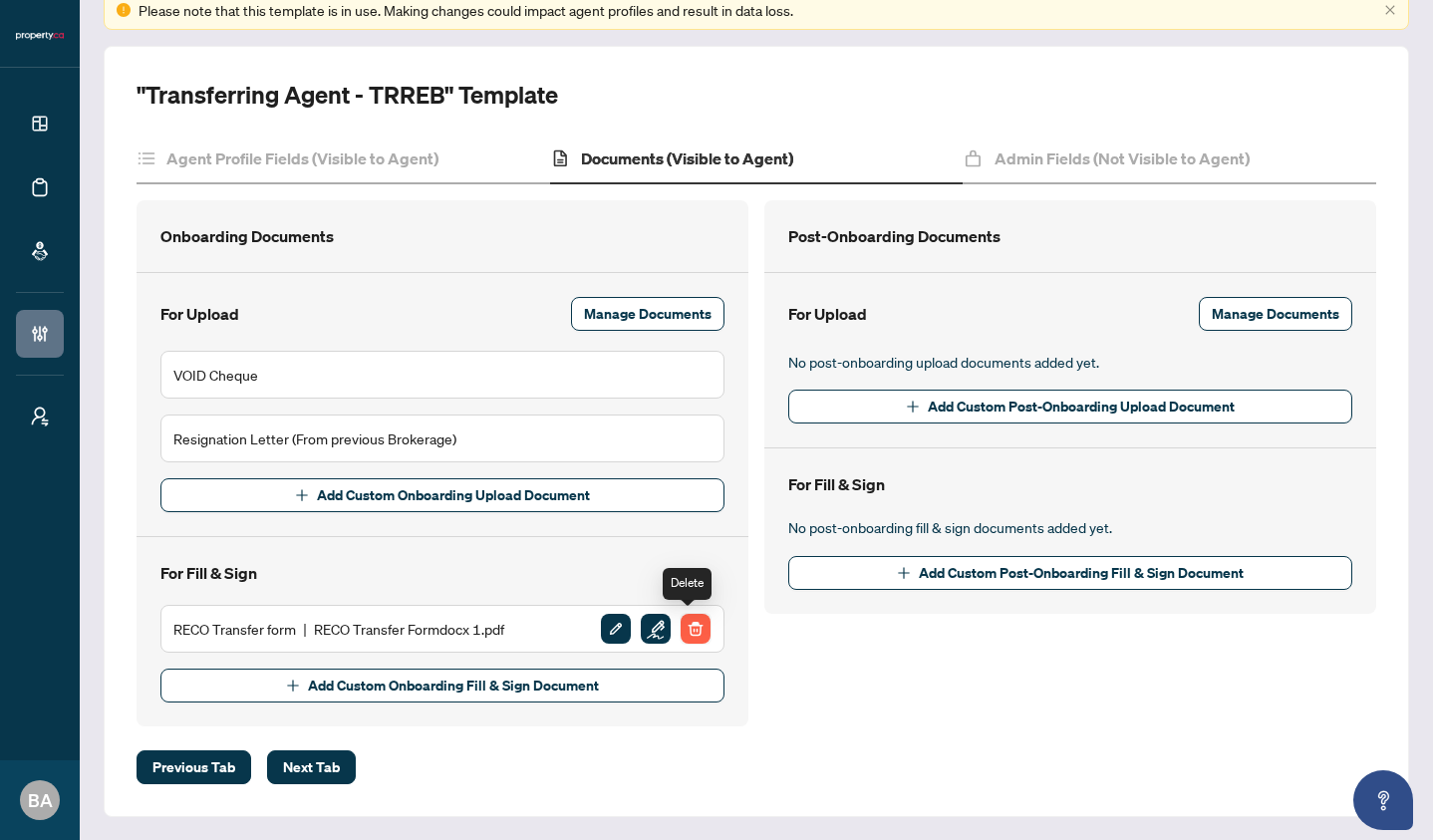 click at bounding box center [696, 629] 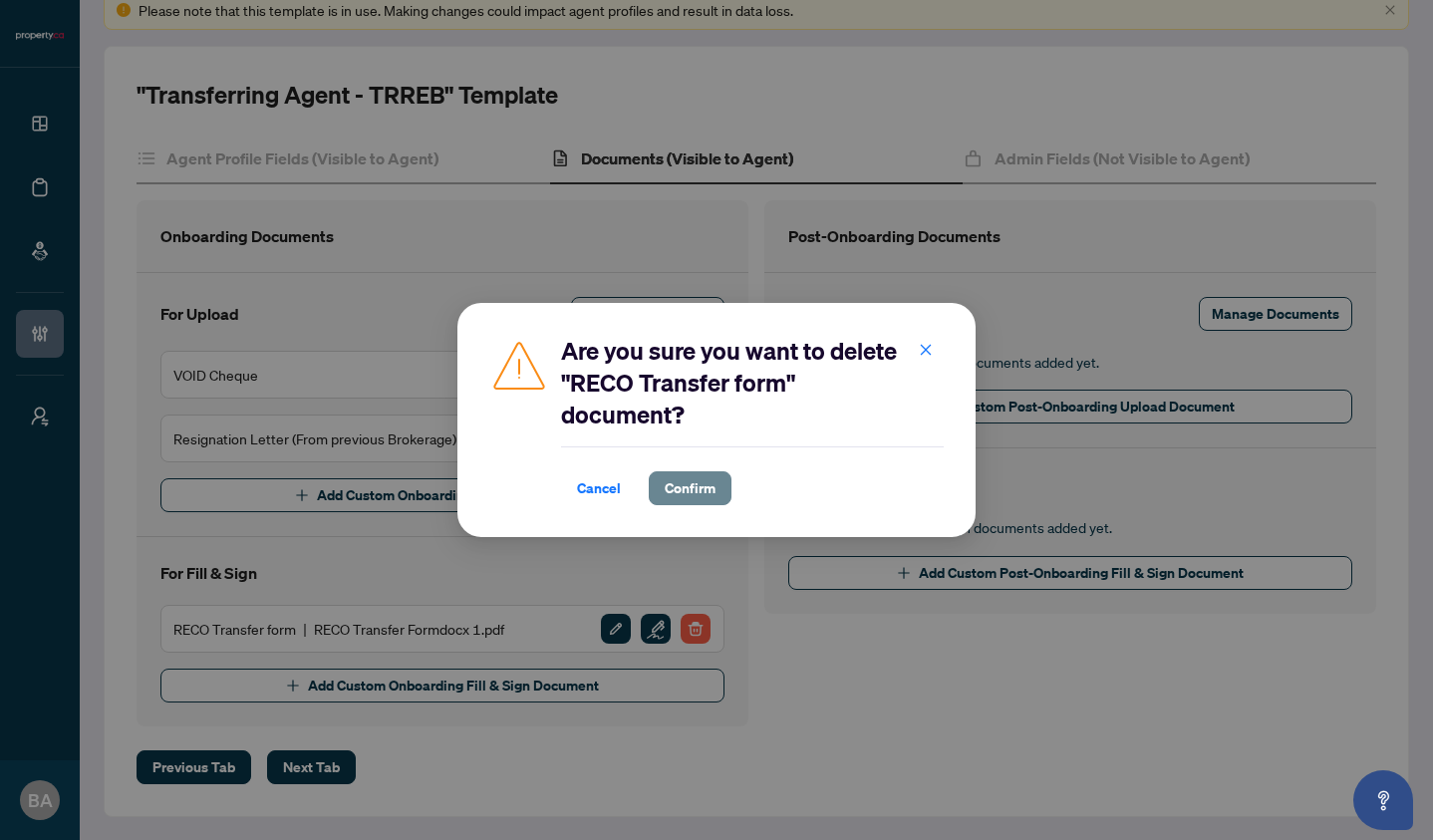 click on "Confirm" at bounding box center [690, 488] 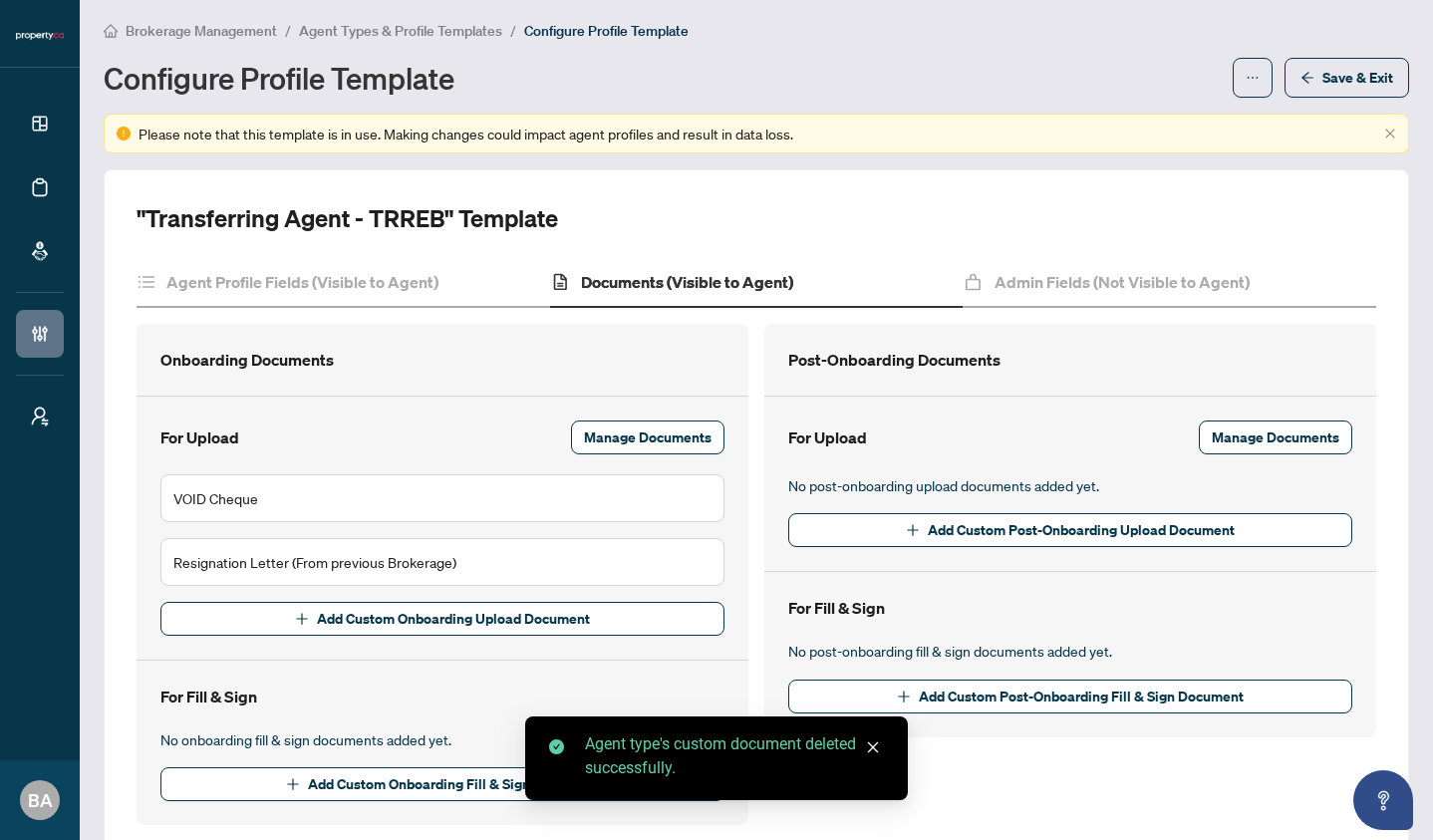 scroll, scrollTop: 0, scrollLeft: 0, axis: both 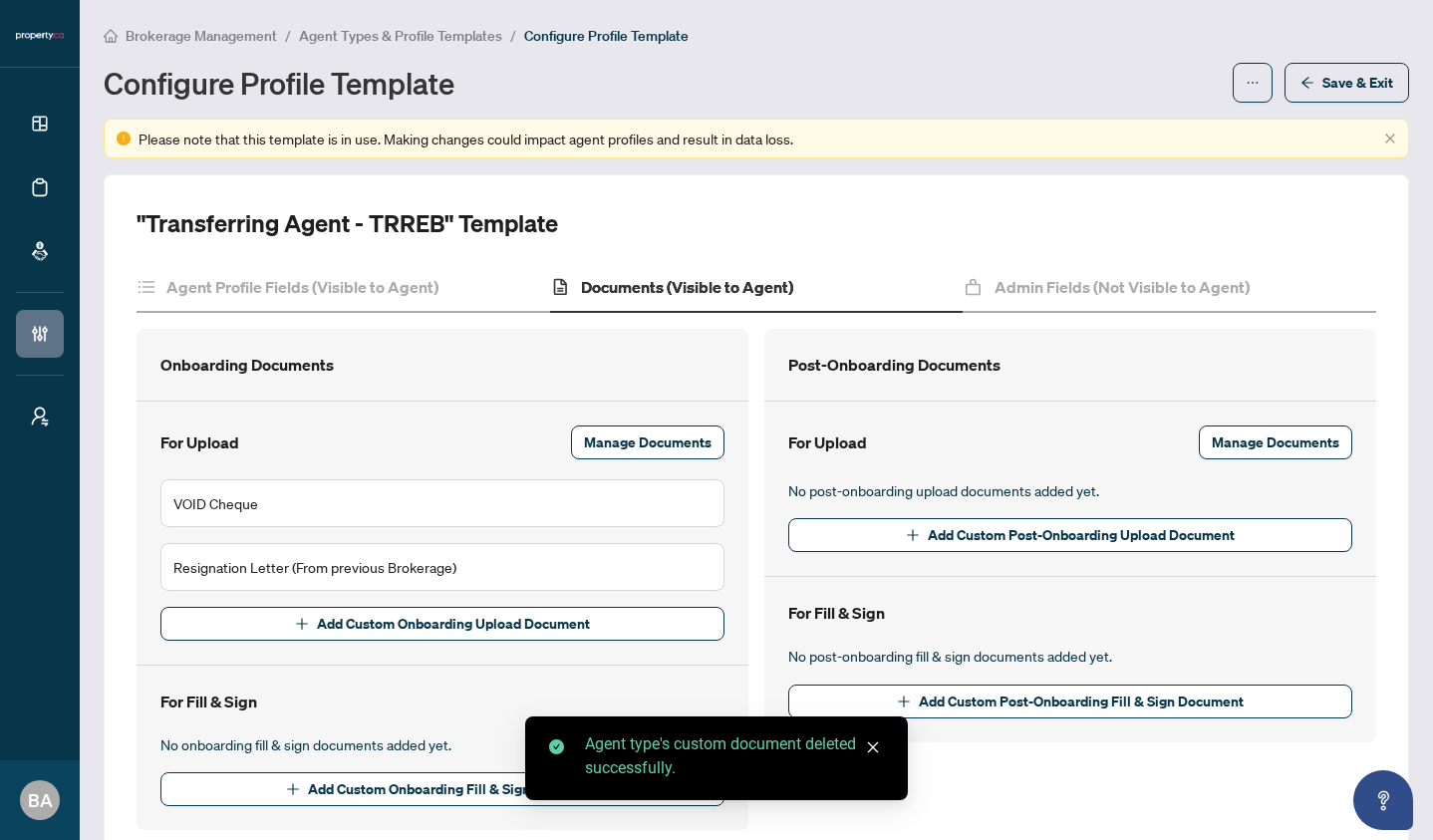 click on "Agent Types & Profile Templates" at bounding box center (401, 36) 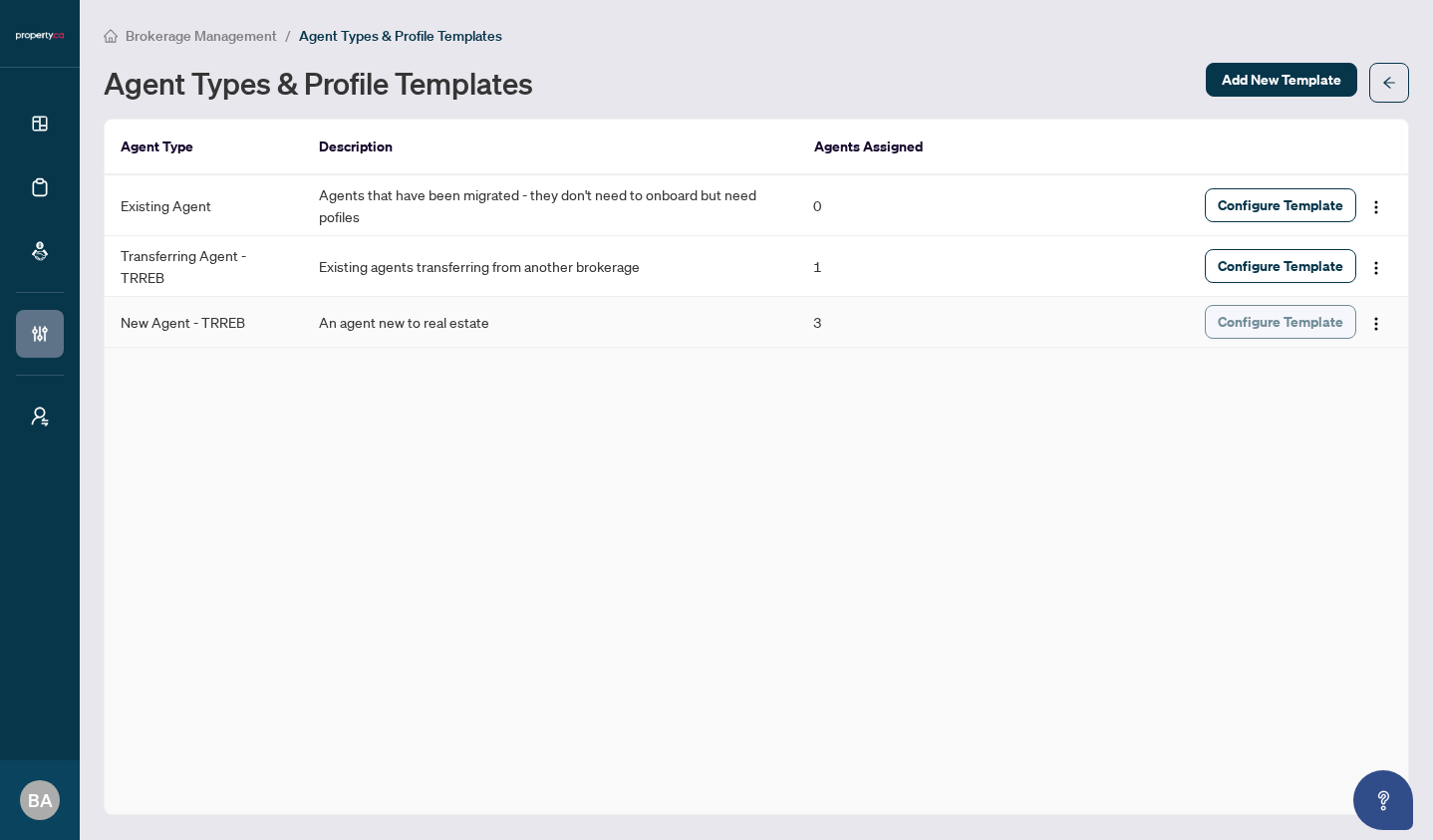 click on "Configure Template" at bounding box center [1281, 322] 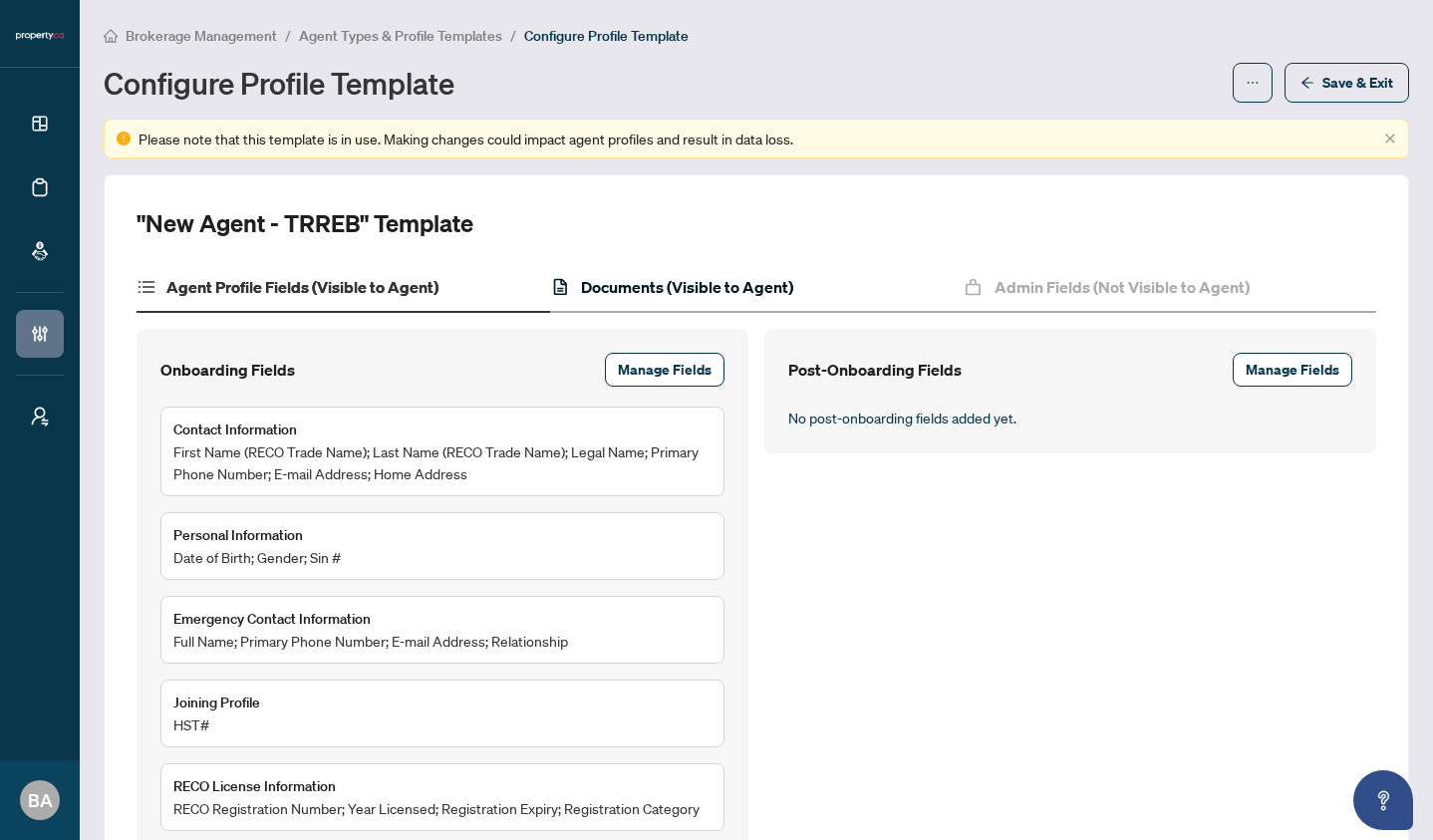 click on "Documents (Visible to Agent)" at bounding box center [687, 287] 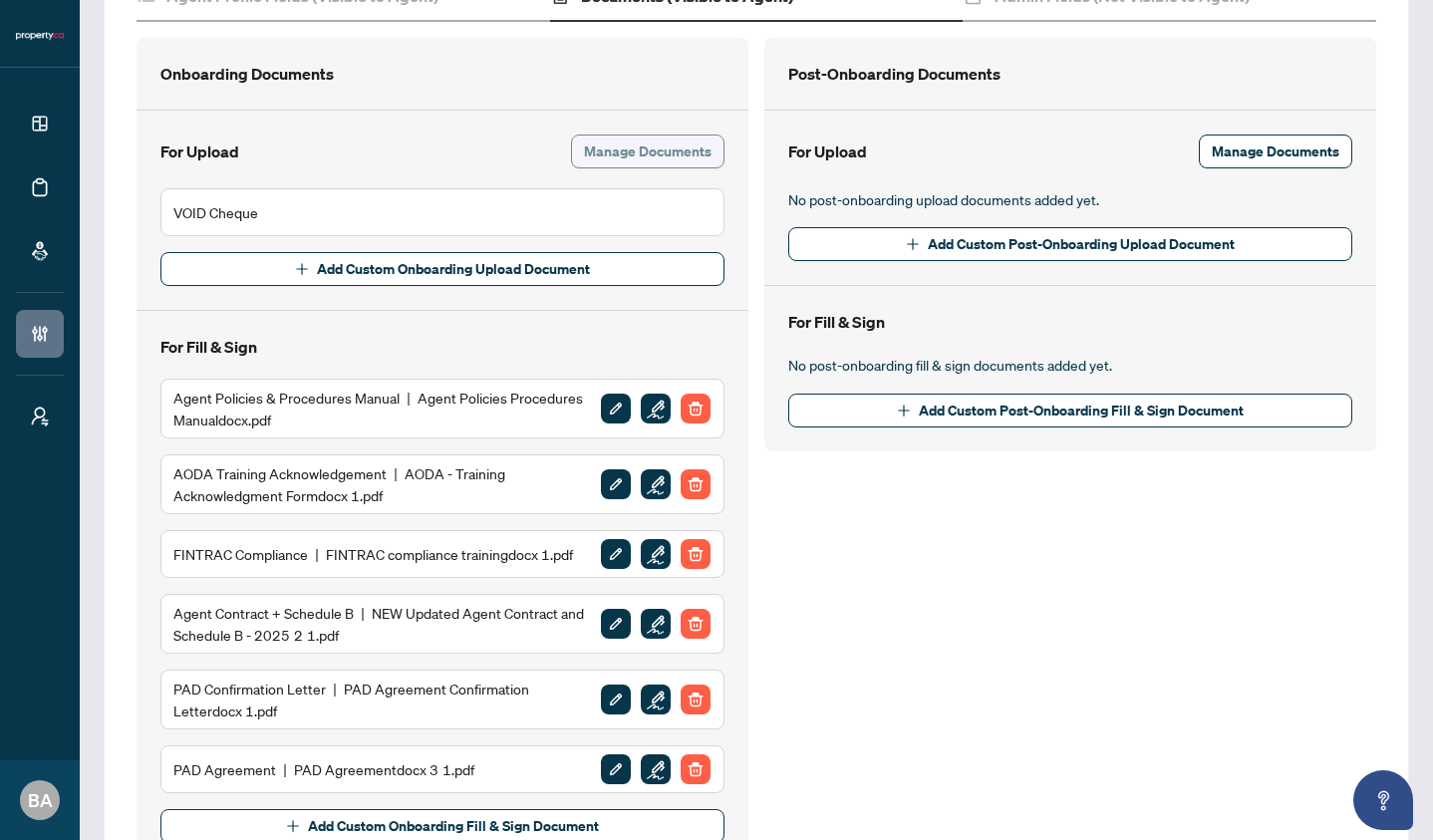 scroll, scrollTop: 431, scrollLeft: 0, axis: vertical 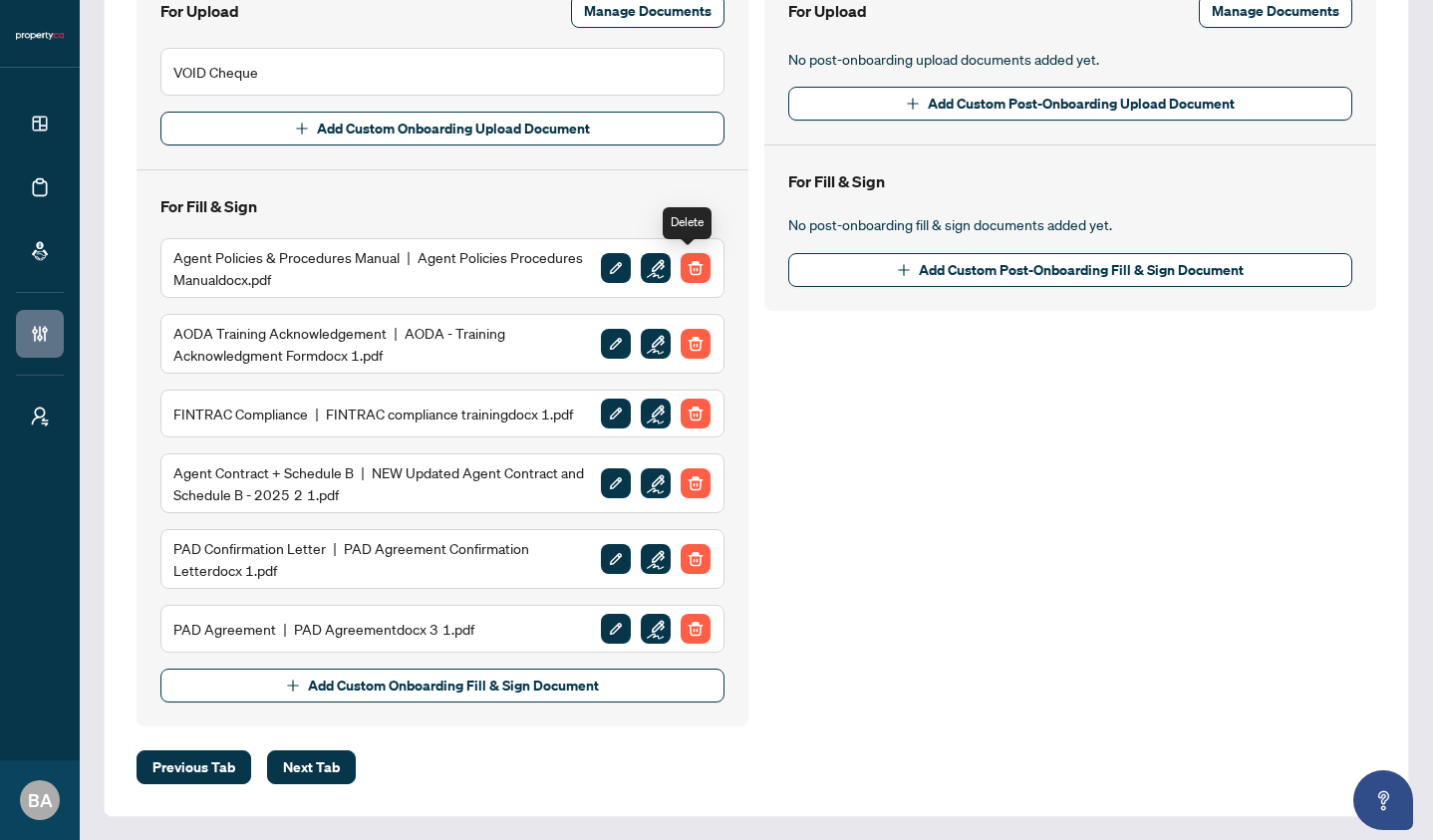 click at bounding box center (696, 268) 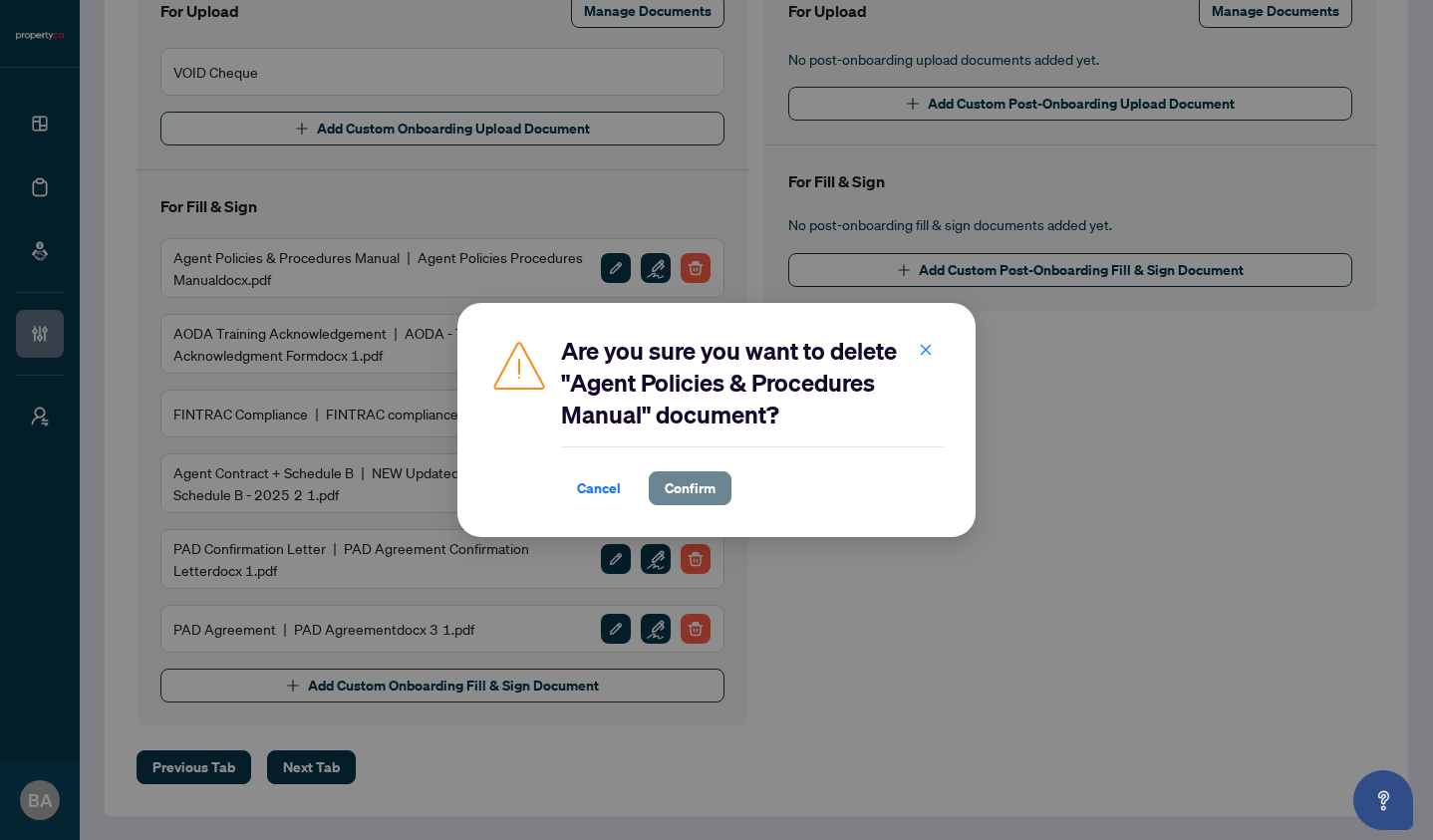 click on "Confirm" at bounding box center [690, 488] 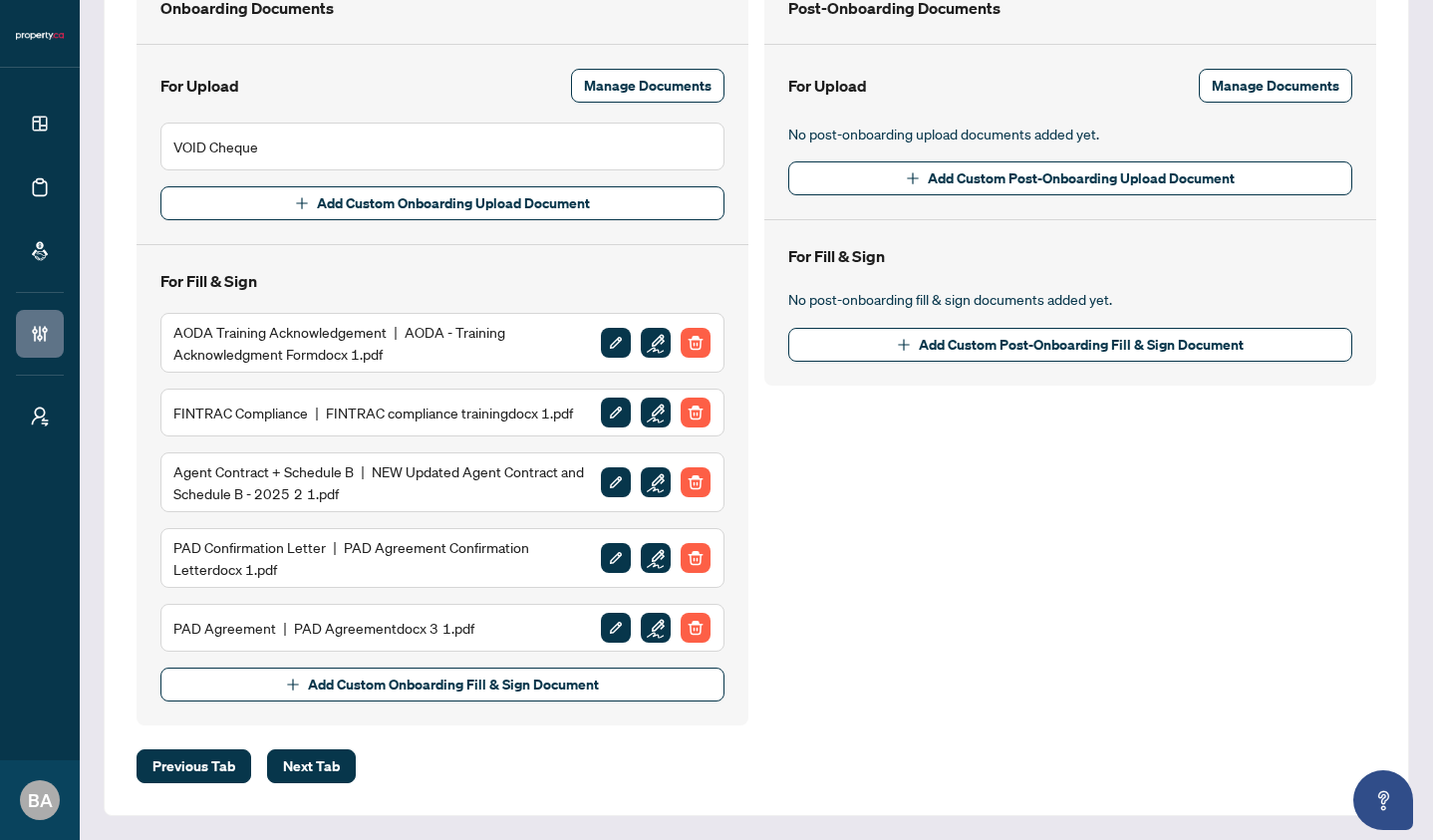 scroll, scrollTop: 356, scrollLeft: 0, axis: vertical 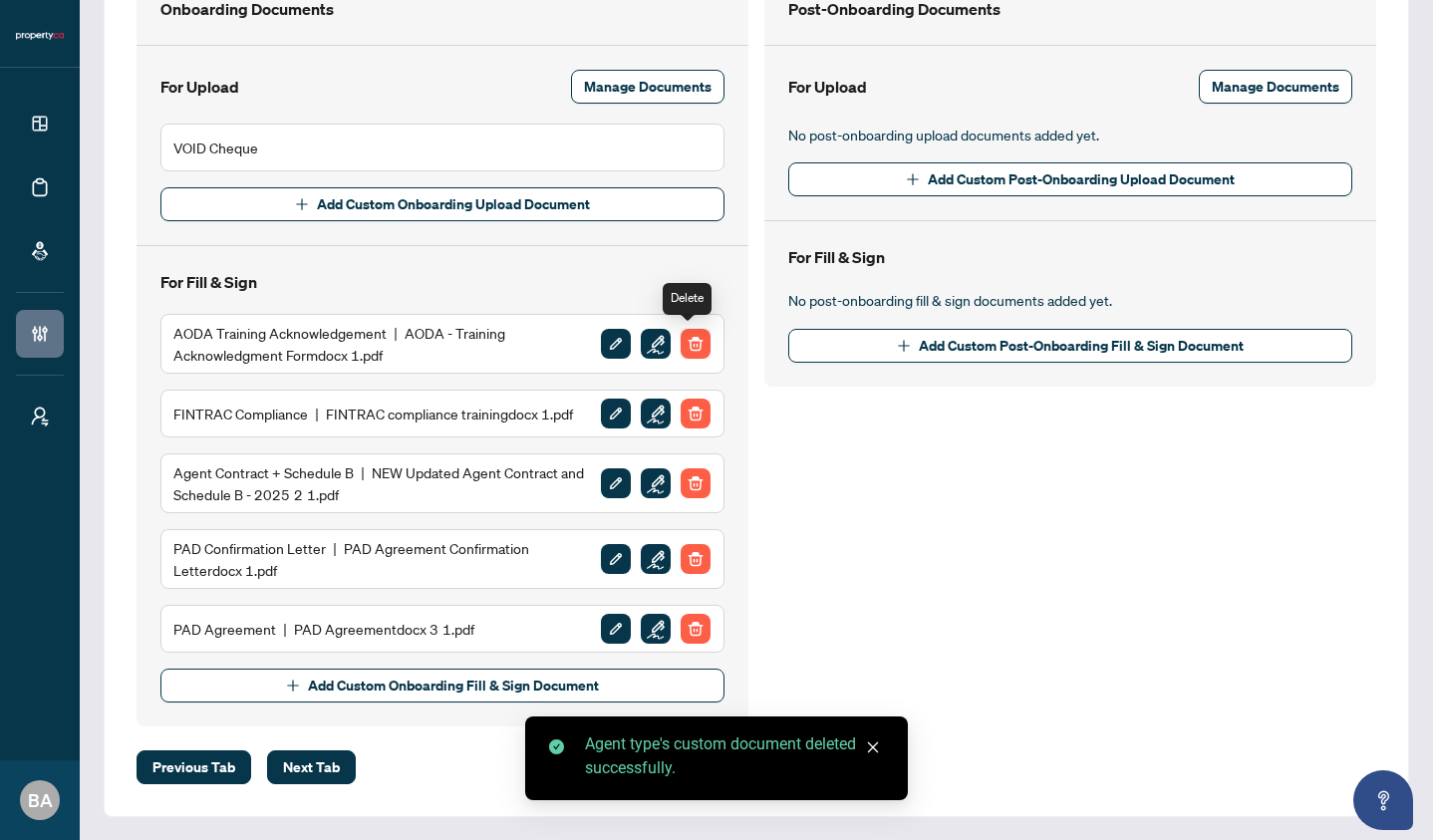 click at bounding box center [696, 344] 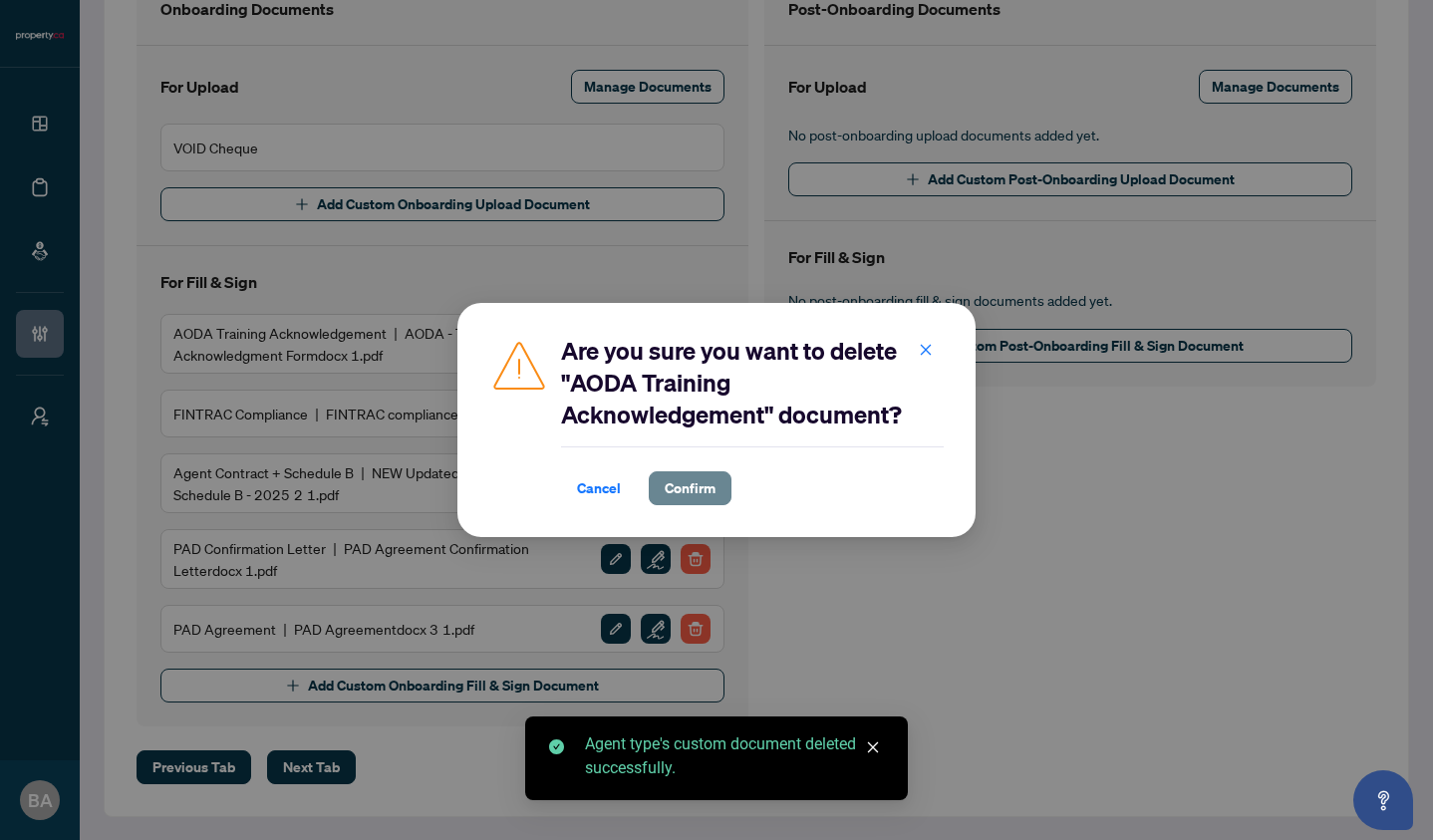 click on "Confirm" at bounding box center (690, 488) 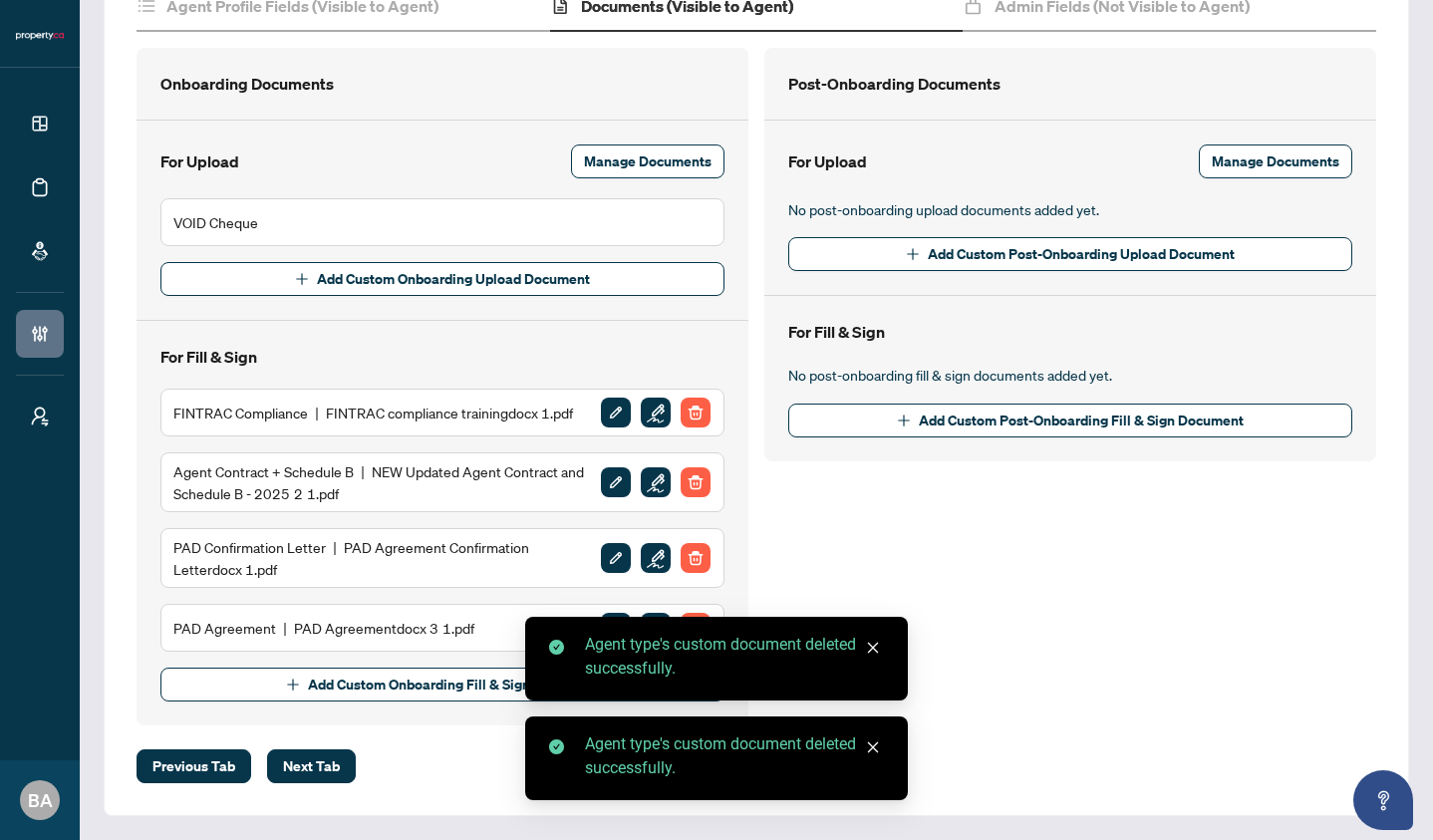 scroll, scrollTop: 280, scrollLeft: 0, axis: vertical 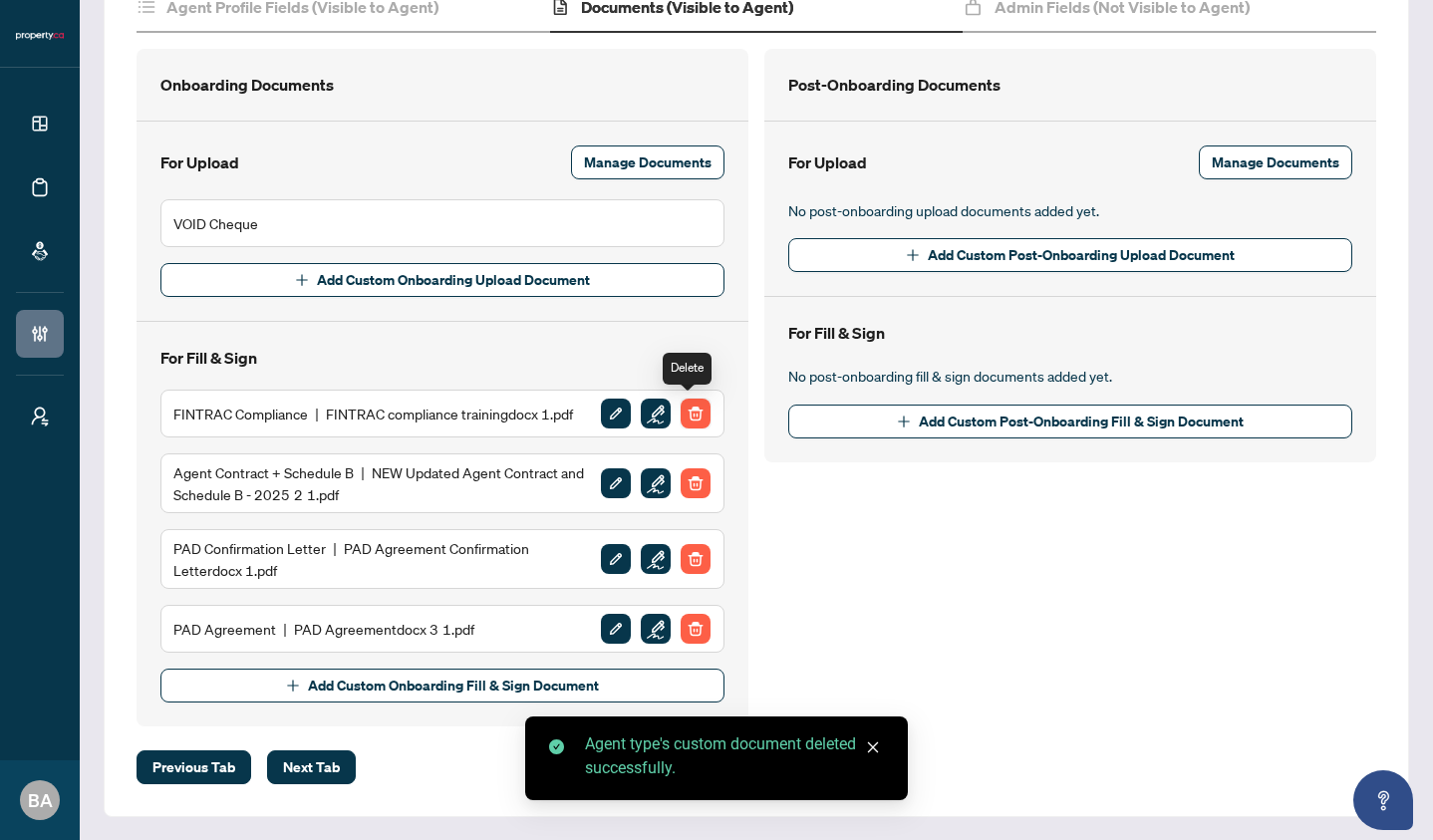 click at bounding box center (696, 414) 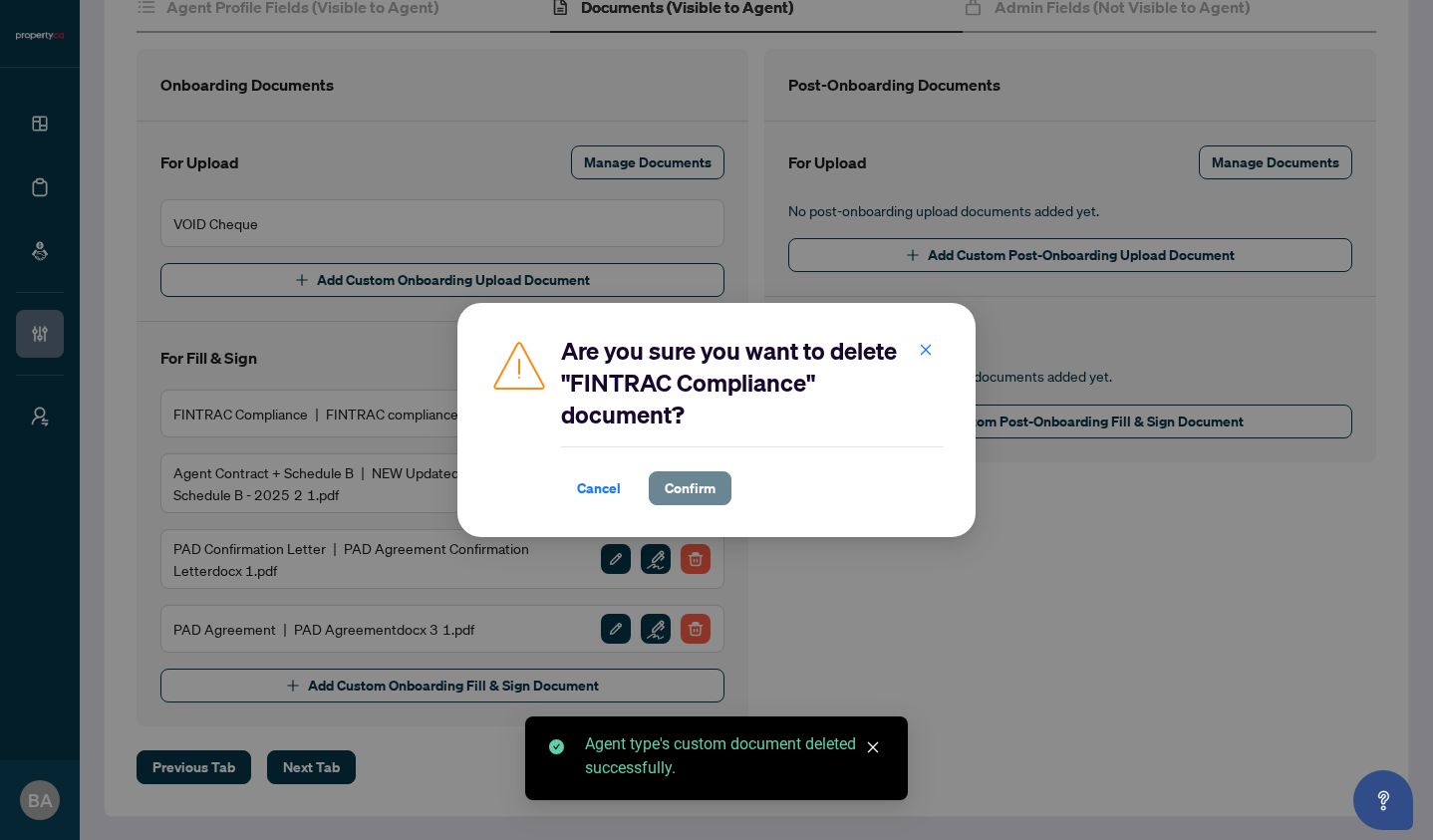 click on "Confirm" at bounding box center (690, 488) 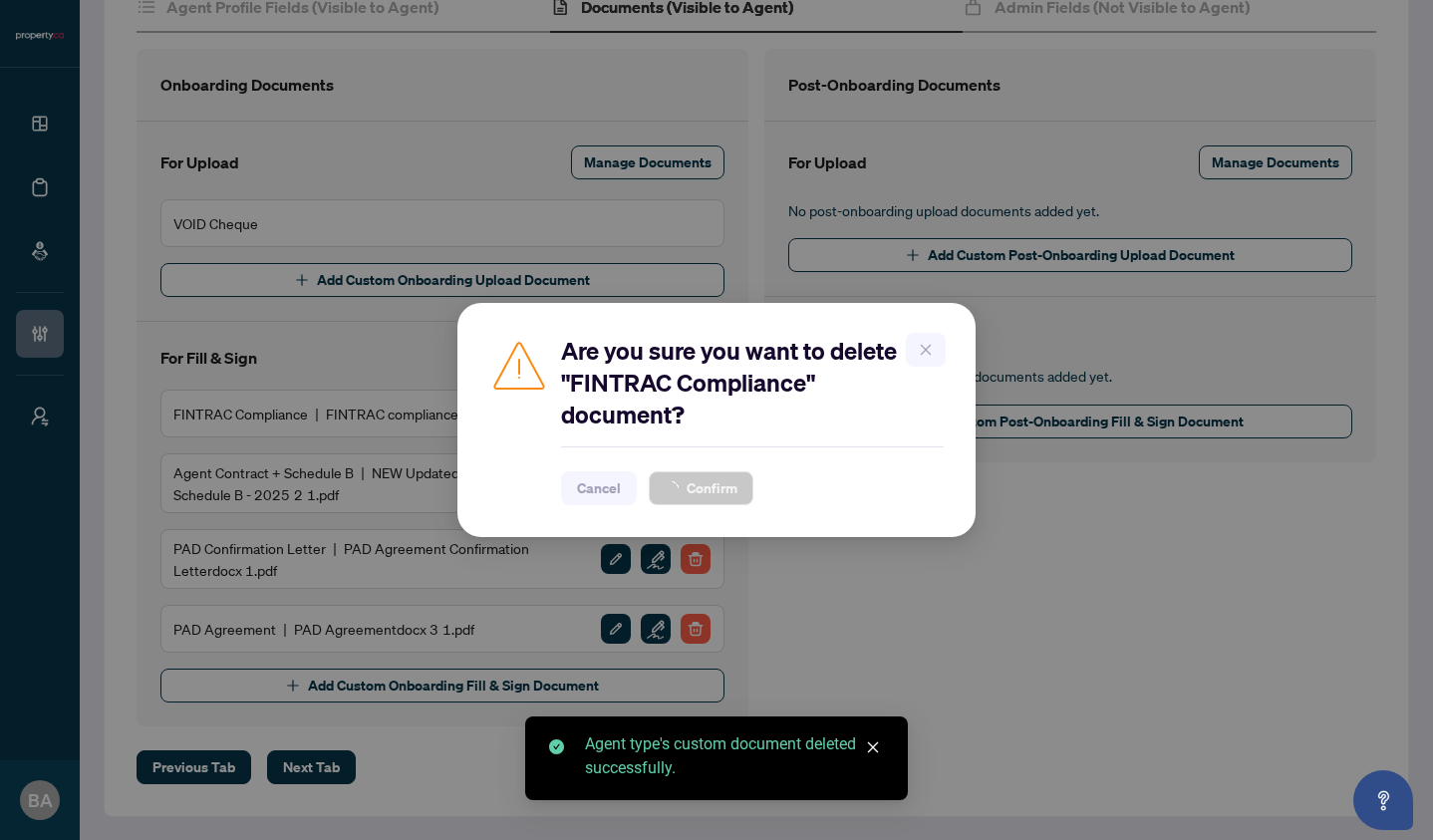 scroll, scrollTop: 216, scrollLeft: 0, axis: vertical 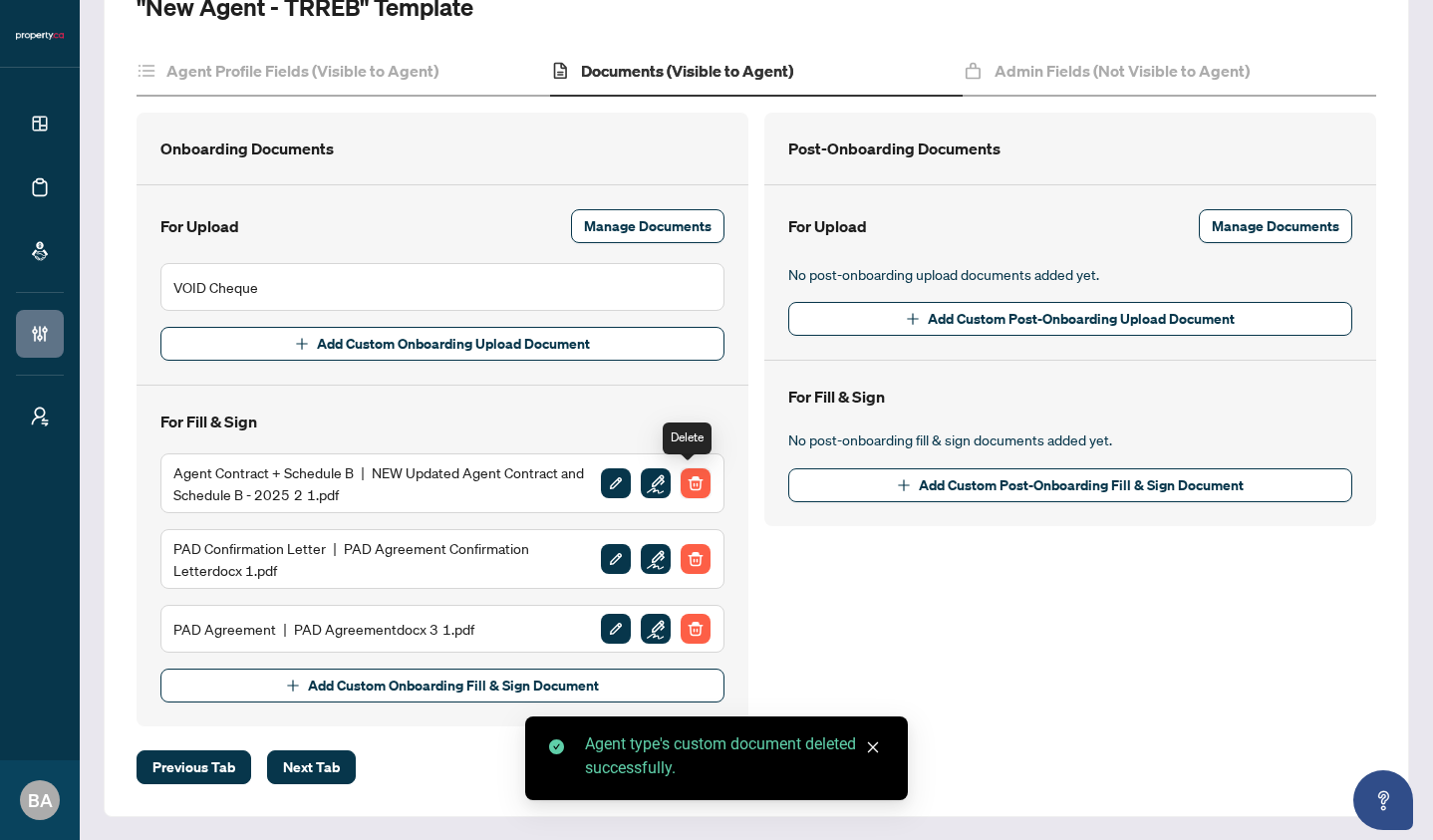 click at bounding box center (696, 483) 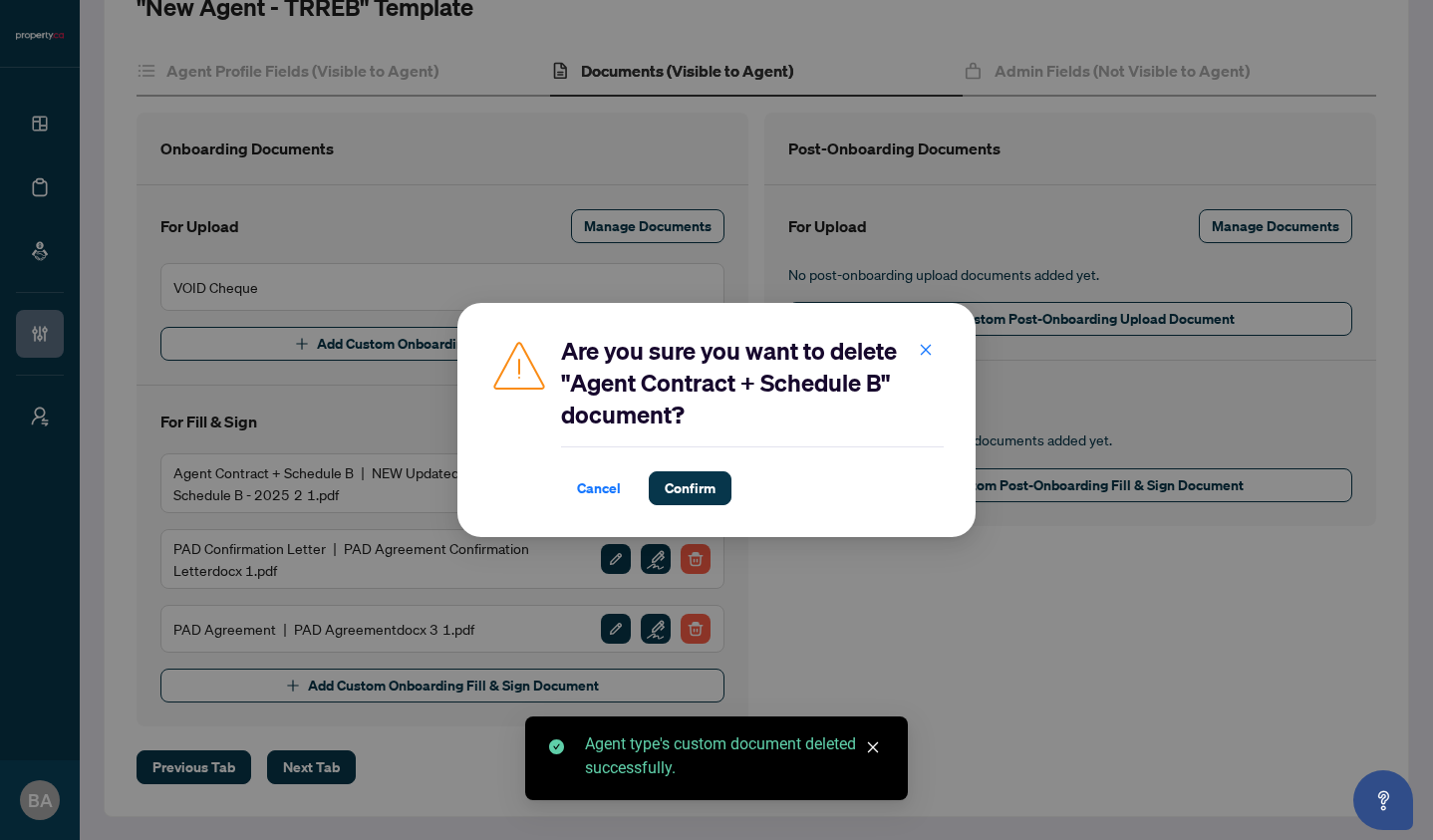 click on "Confirm" at bounding box center (690, 488) 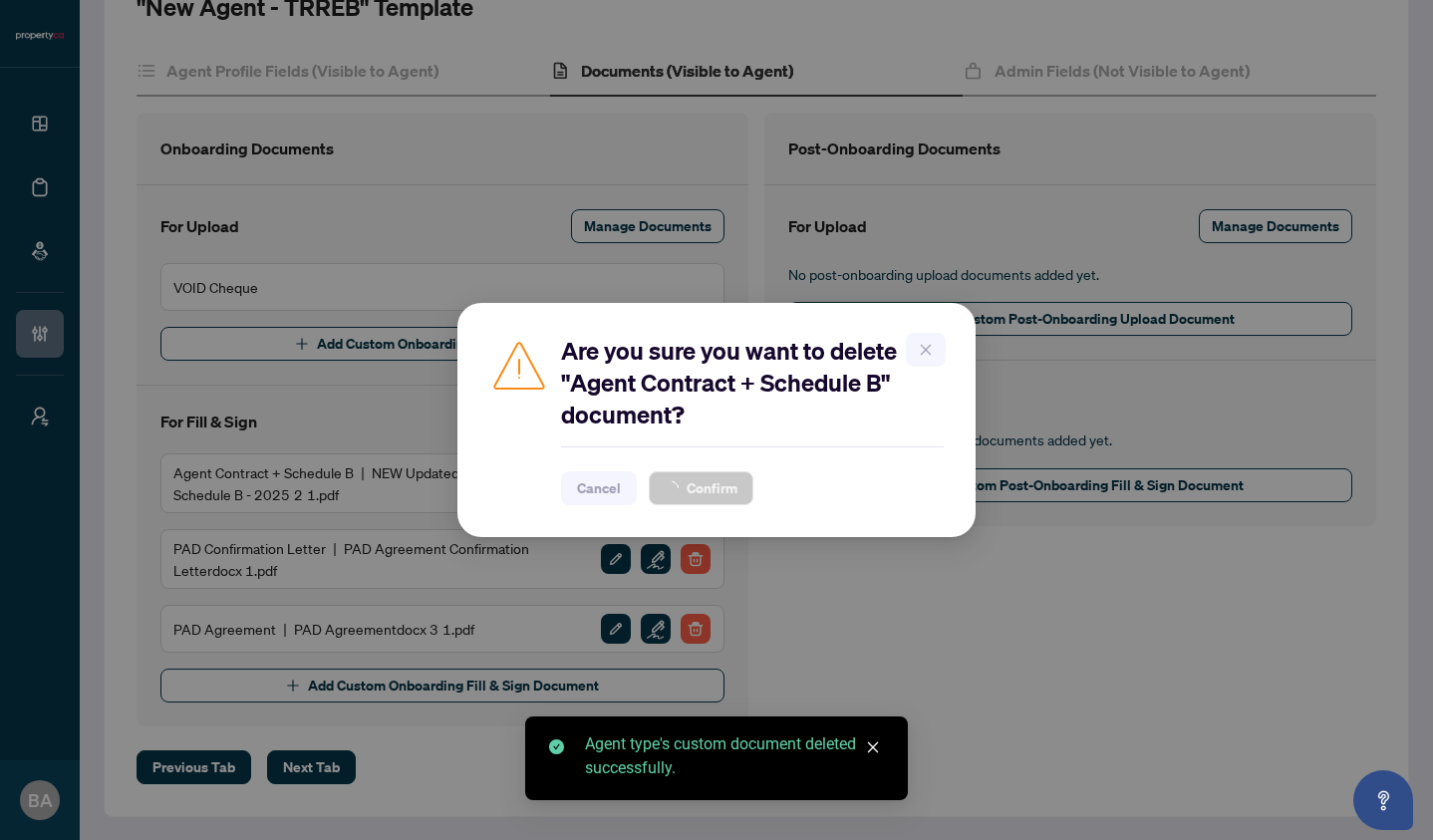 scroll, scrollTop: 140, scrollLeft: 0, axis: vertical 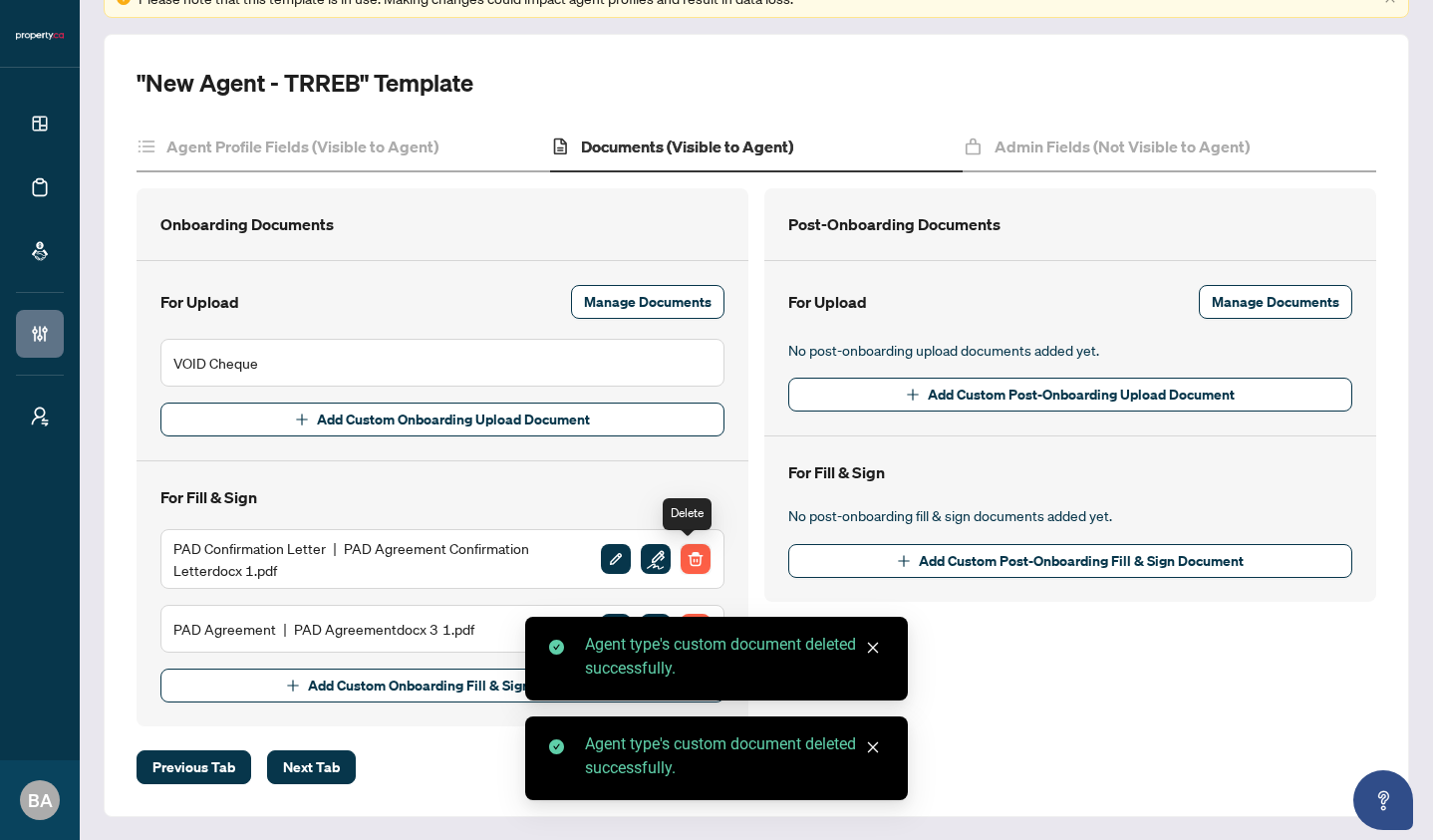 click at bounding box center (696, 559) 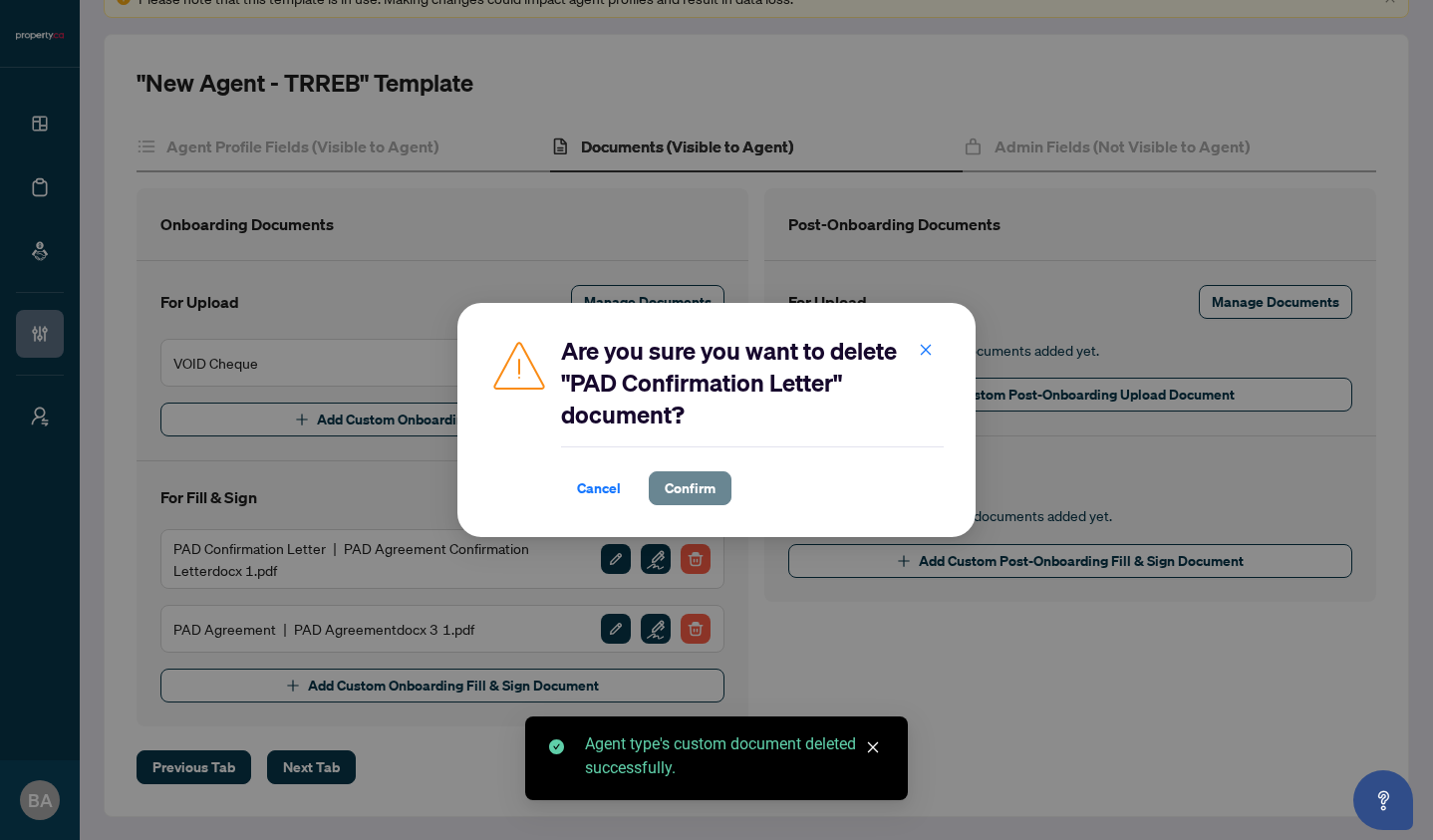 click on "Confirm" at bounding box center (690, 488) 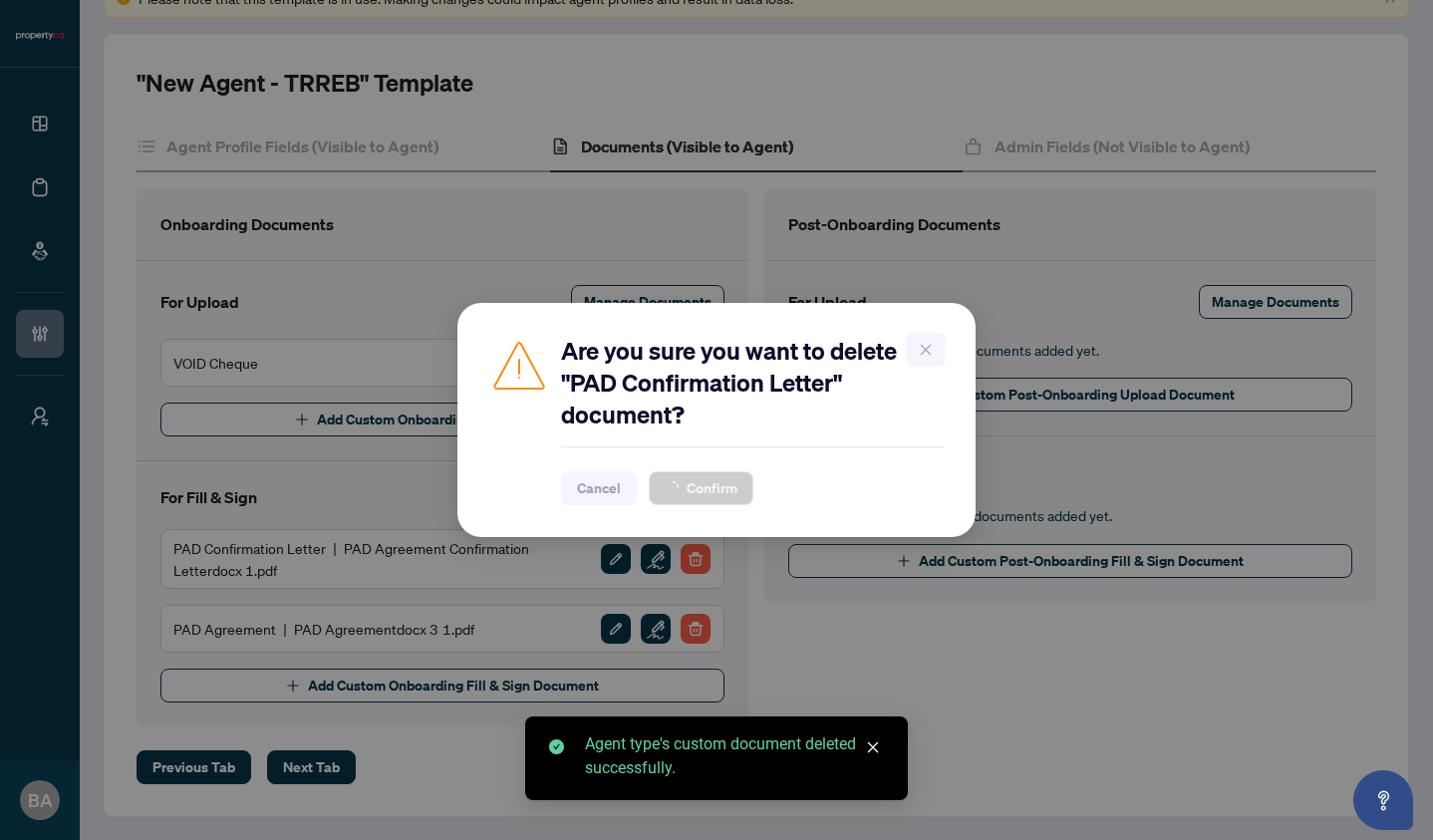 scroll, scrollTop: 65, scrollLeft: 0, axis: vertical 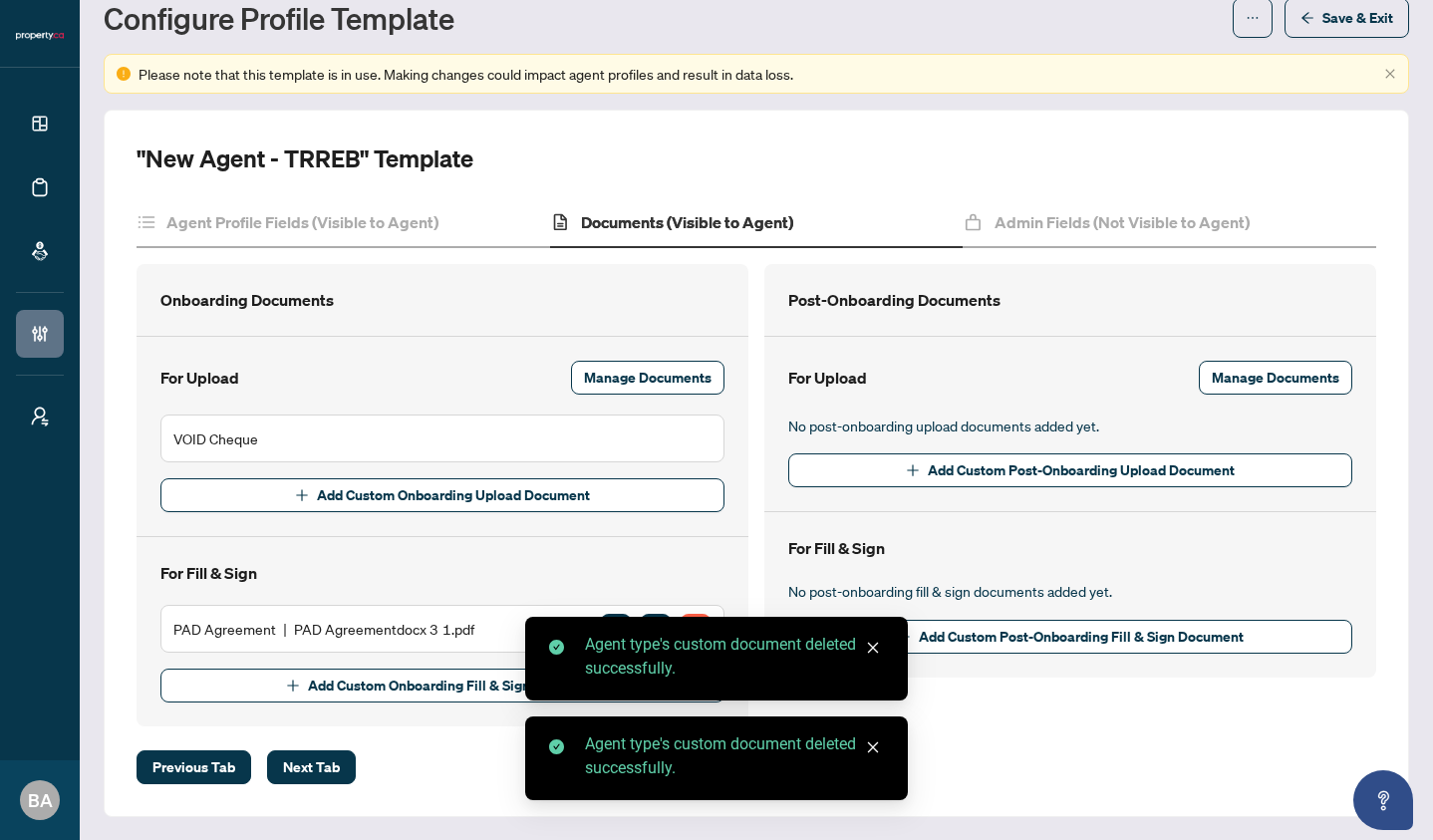 click 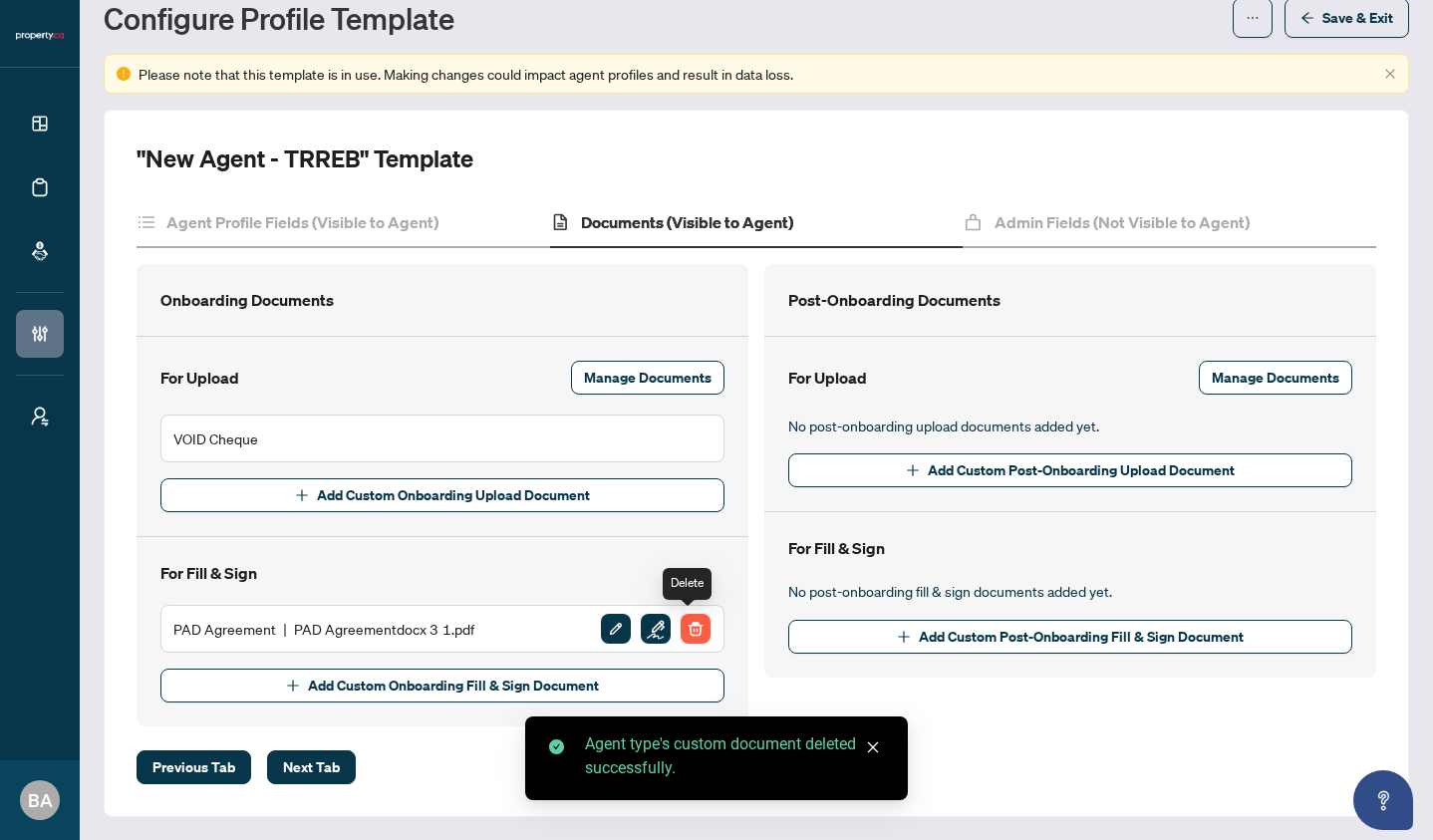 click at bounding box center (696, 629) 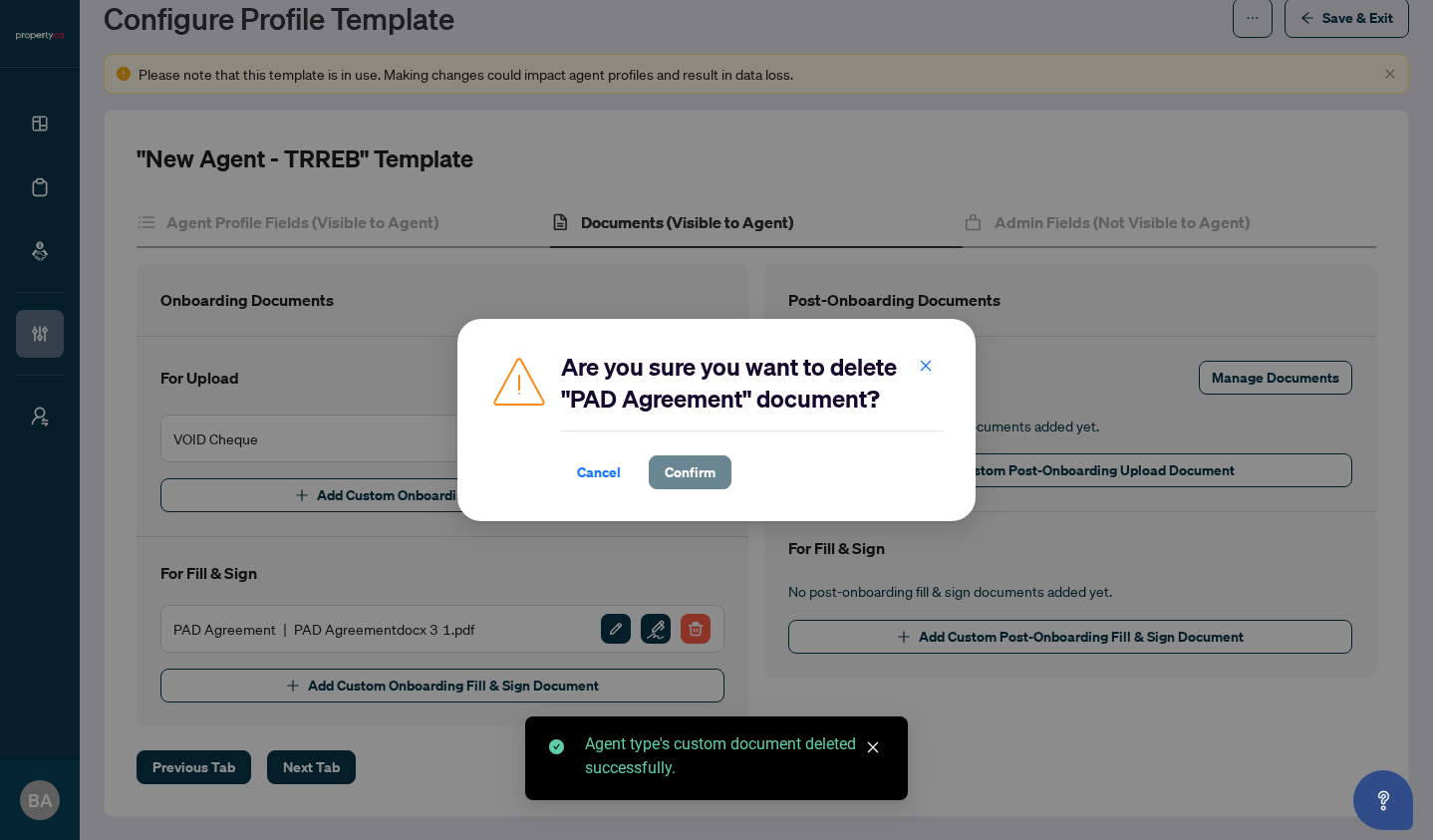 click on "Confirm" at bounding box center [690, 472] 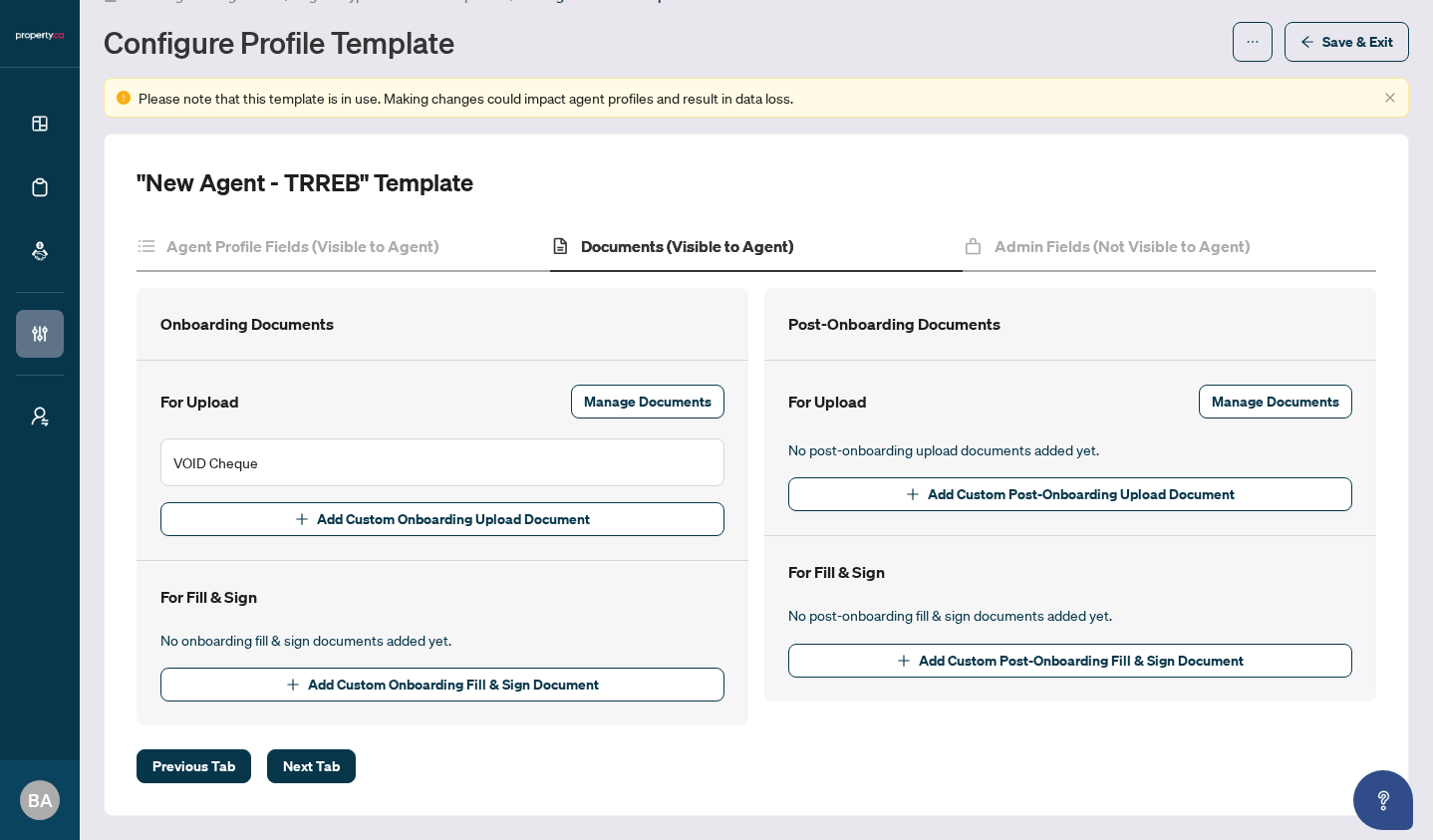 scroll, scrollTop: 40, scrollLeft: 0, axis: vertical 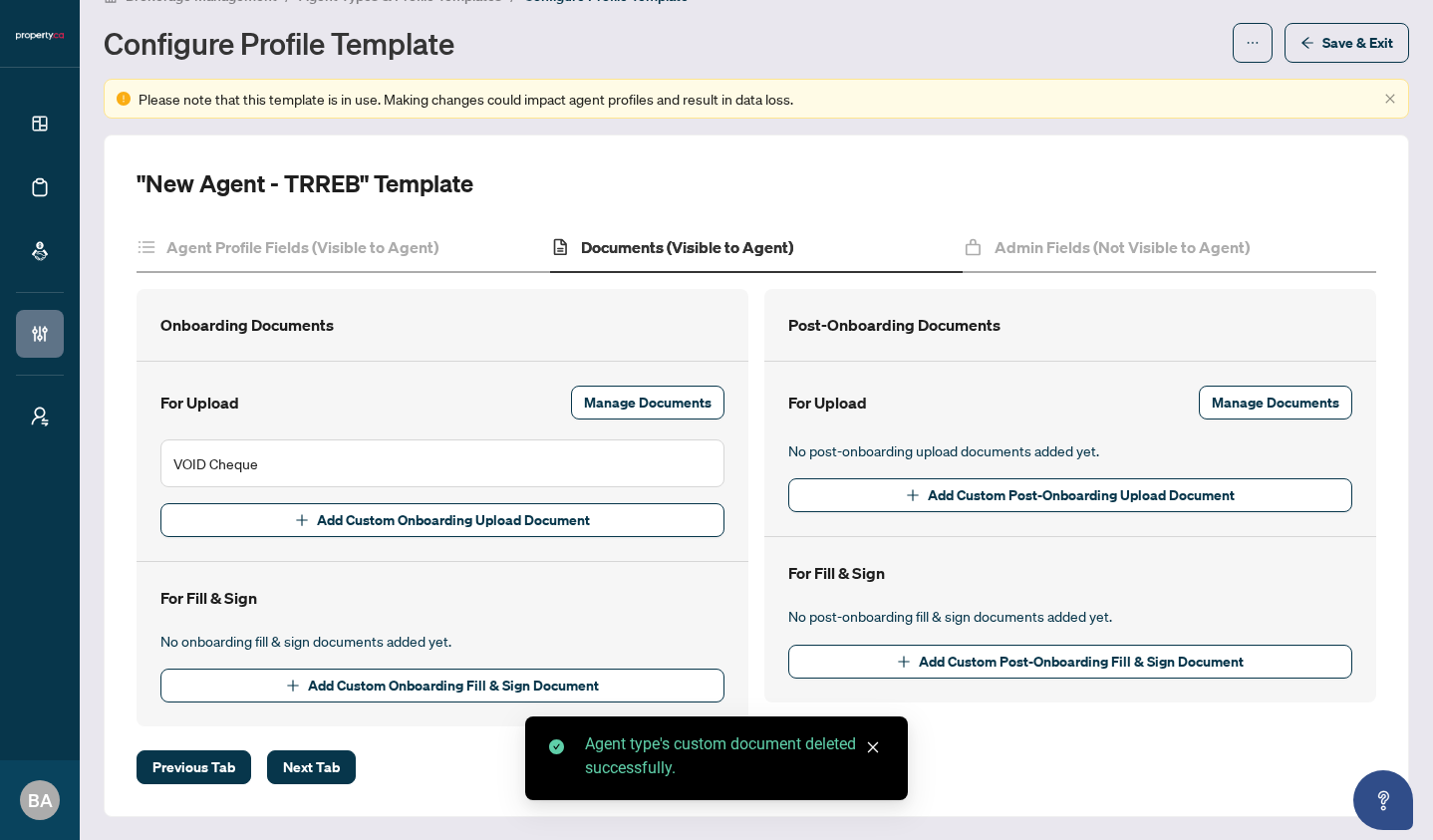 click 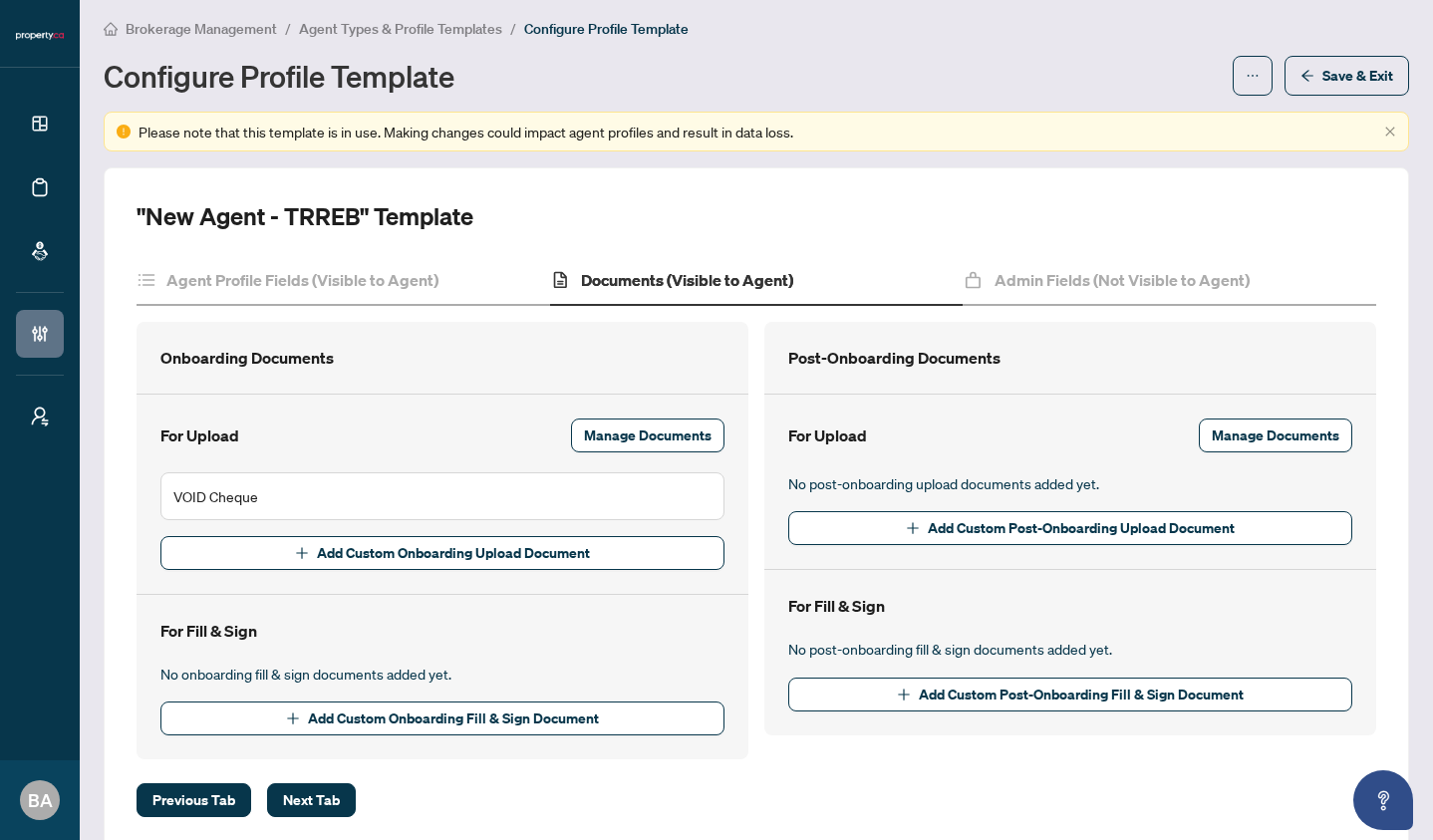 scroll, scrollTop: 0, scrollLeft: 0, axis: both 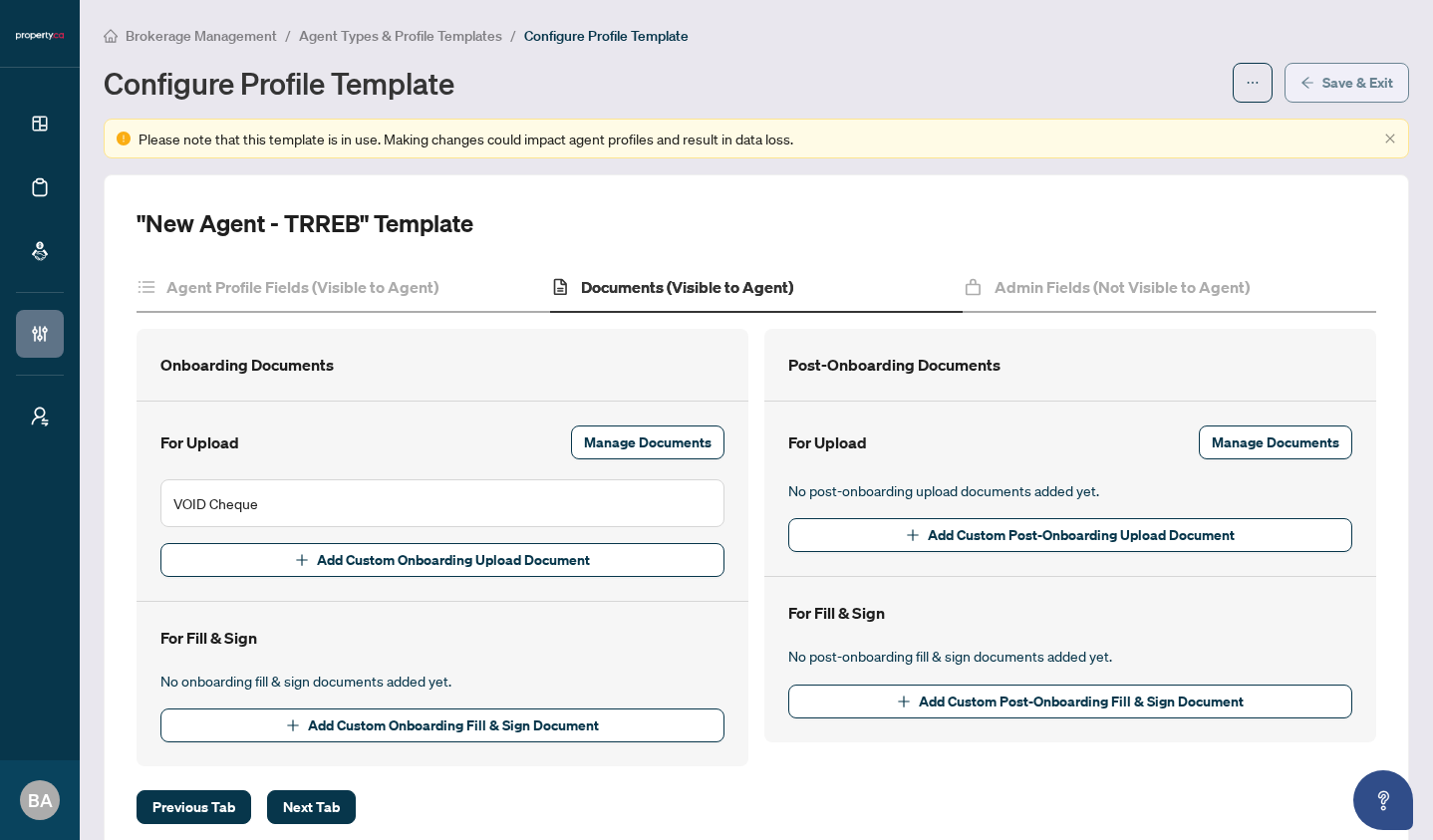click on "Save & Exit" at bounding box center (1357, 83) 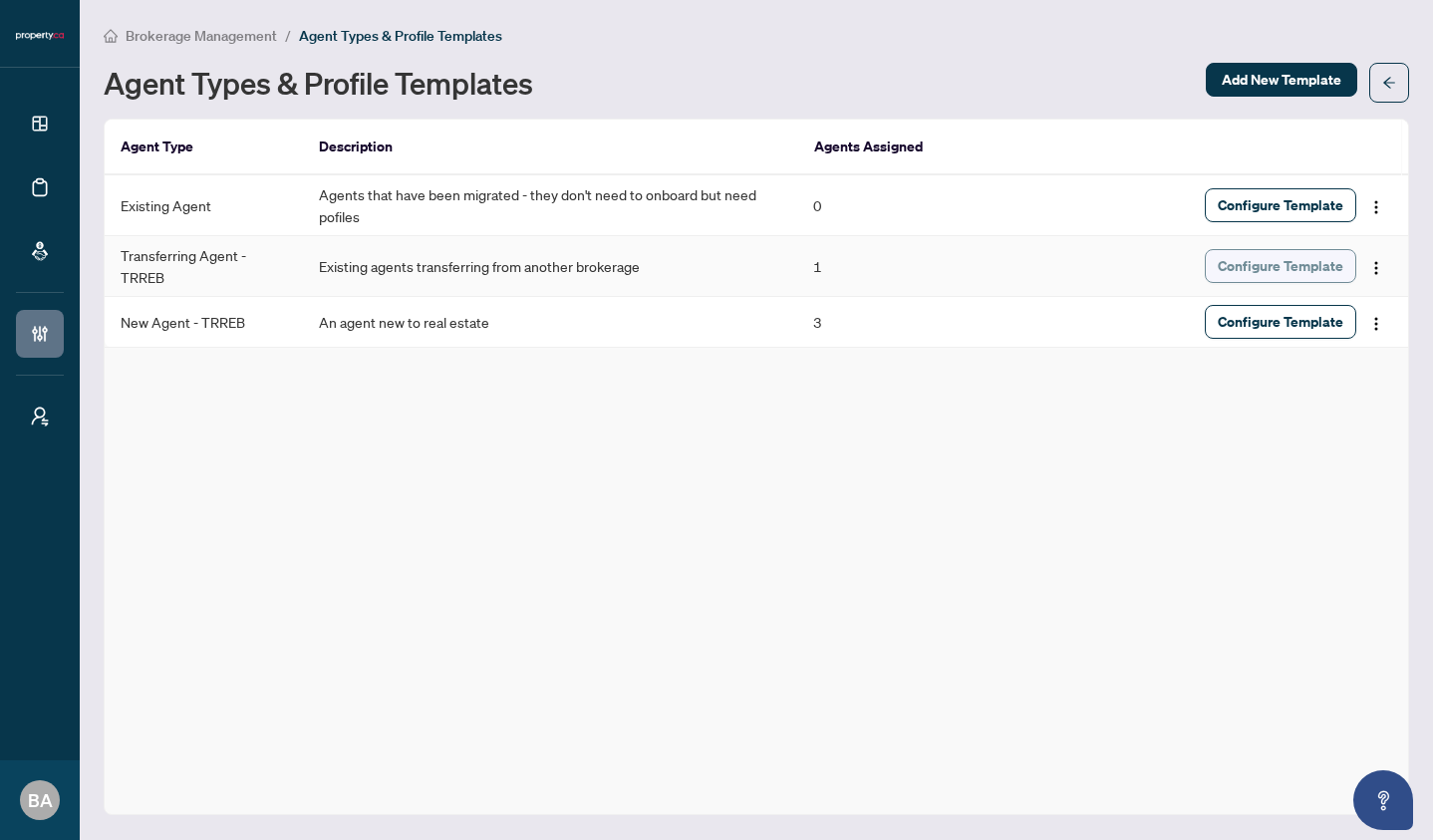 click on "Configure Template" at bounding box center (1281, 266) 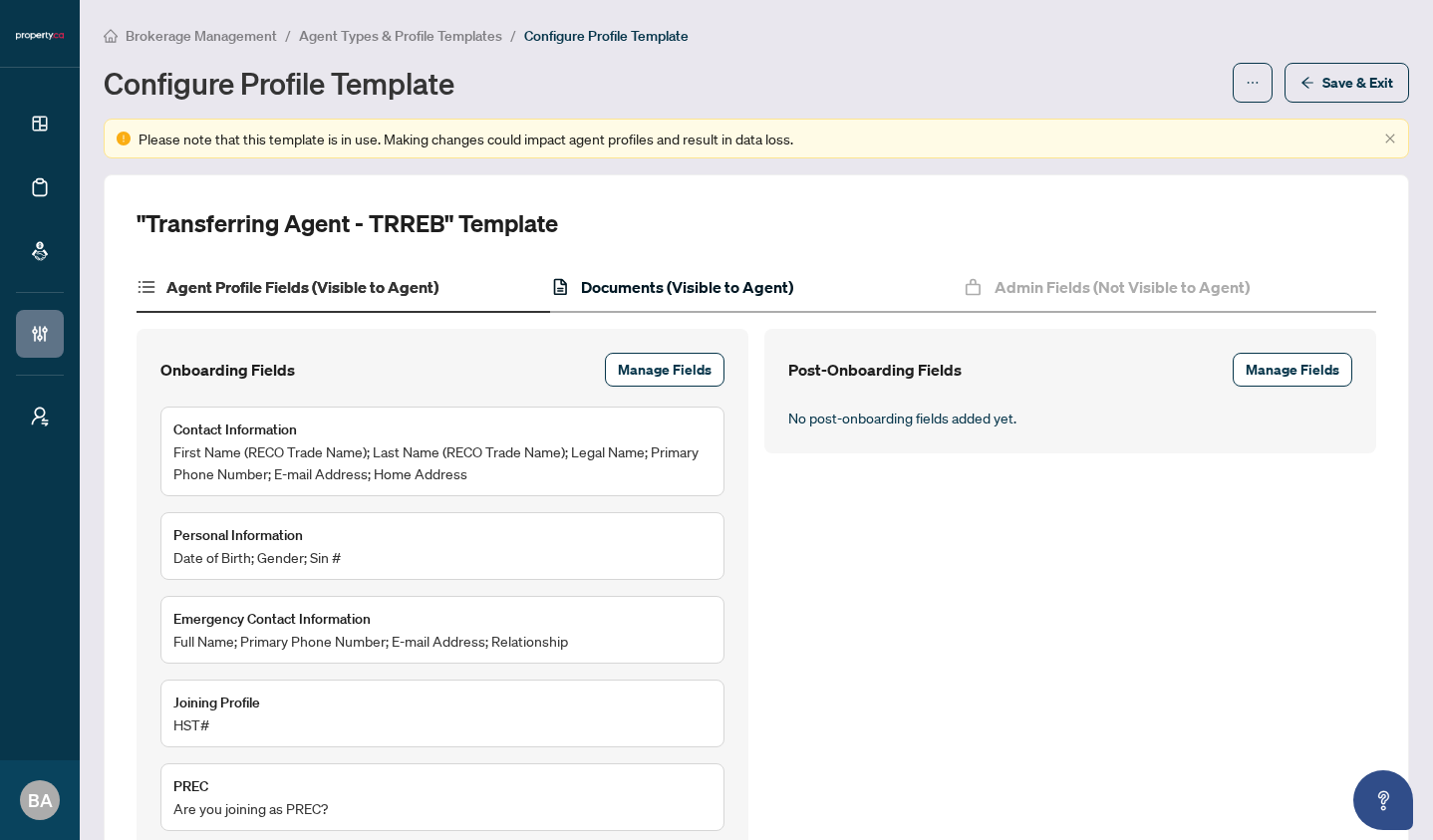 click on "Documents (Visible to Agent)" at bounding box center (687, 287) 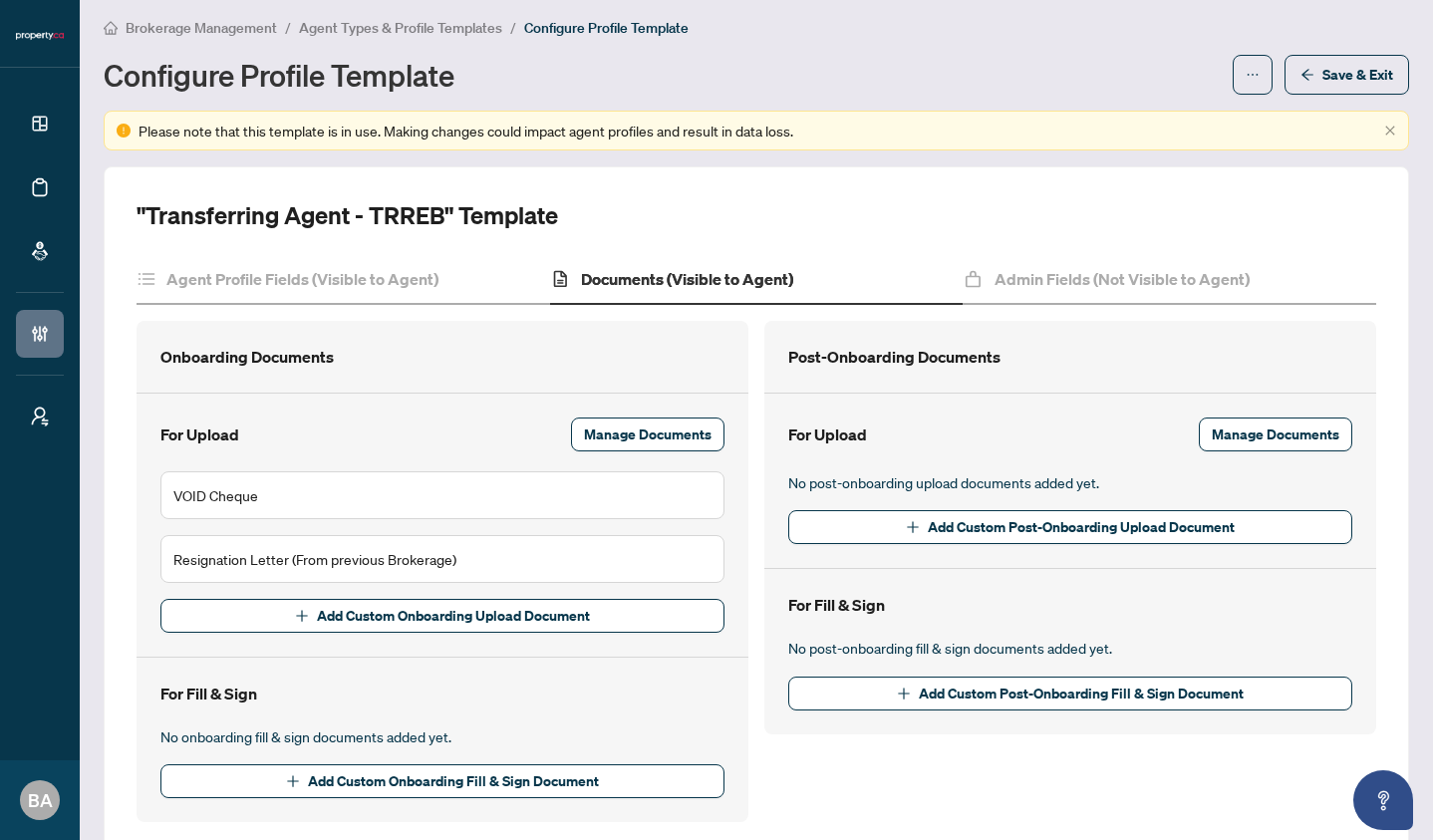 scroll, scrollTop: 0, scrollLeft: 0, axis: both 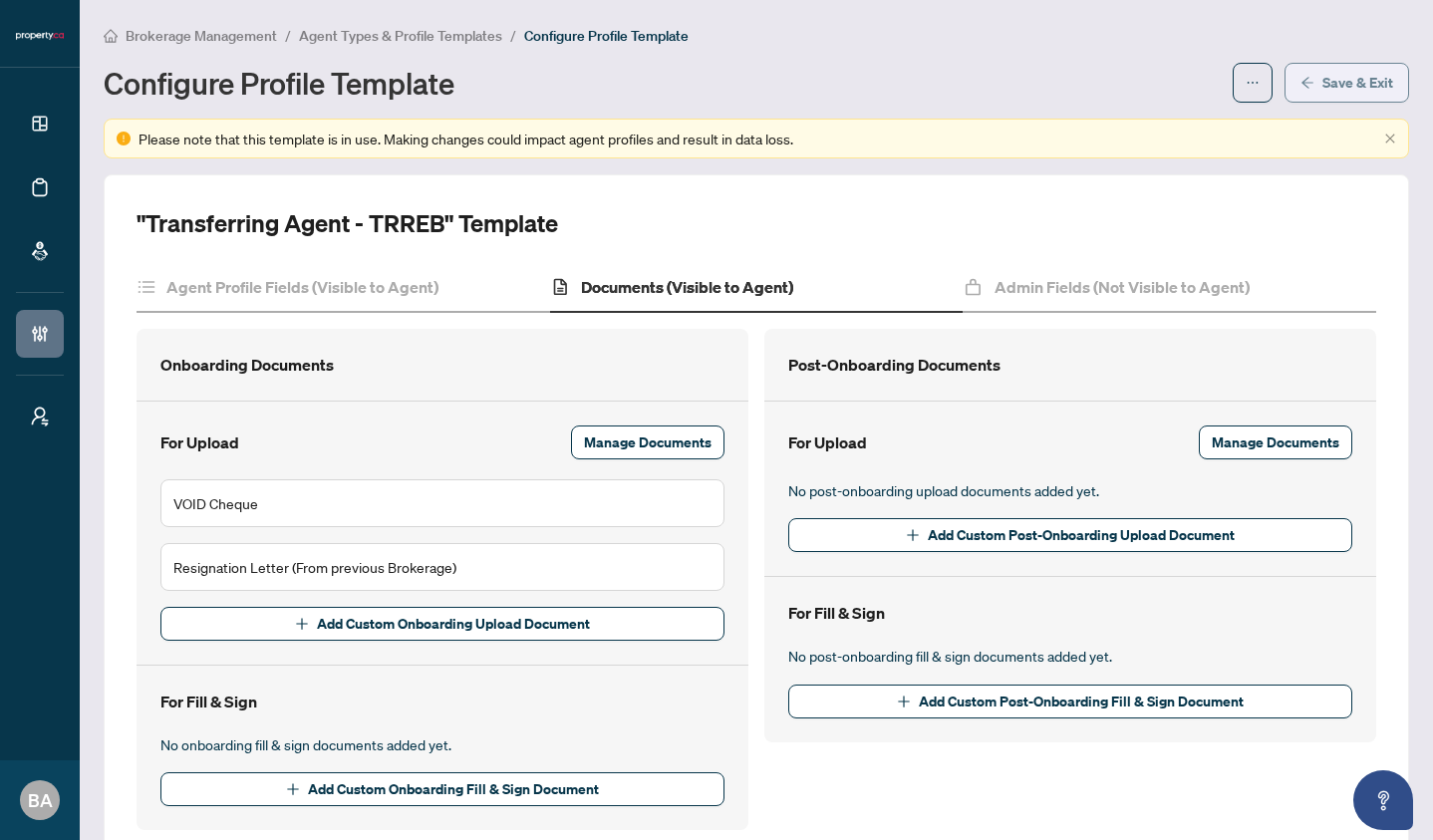 click on "Save & Exit" at bounding box center (1346, 83) 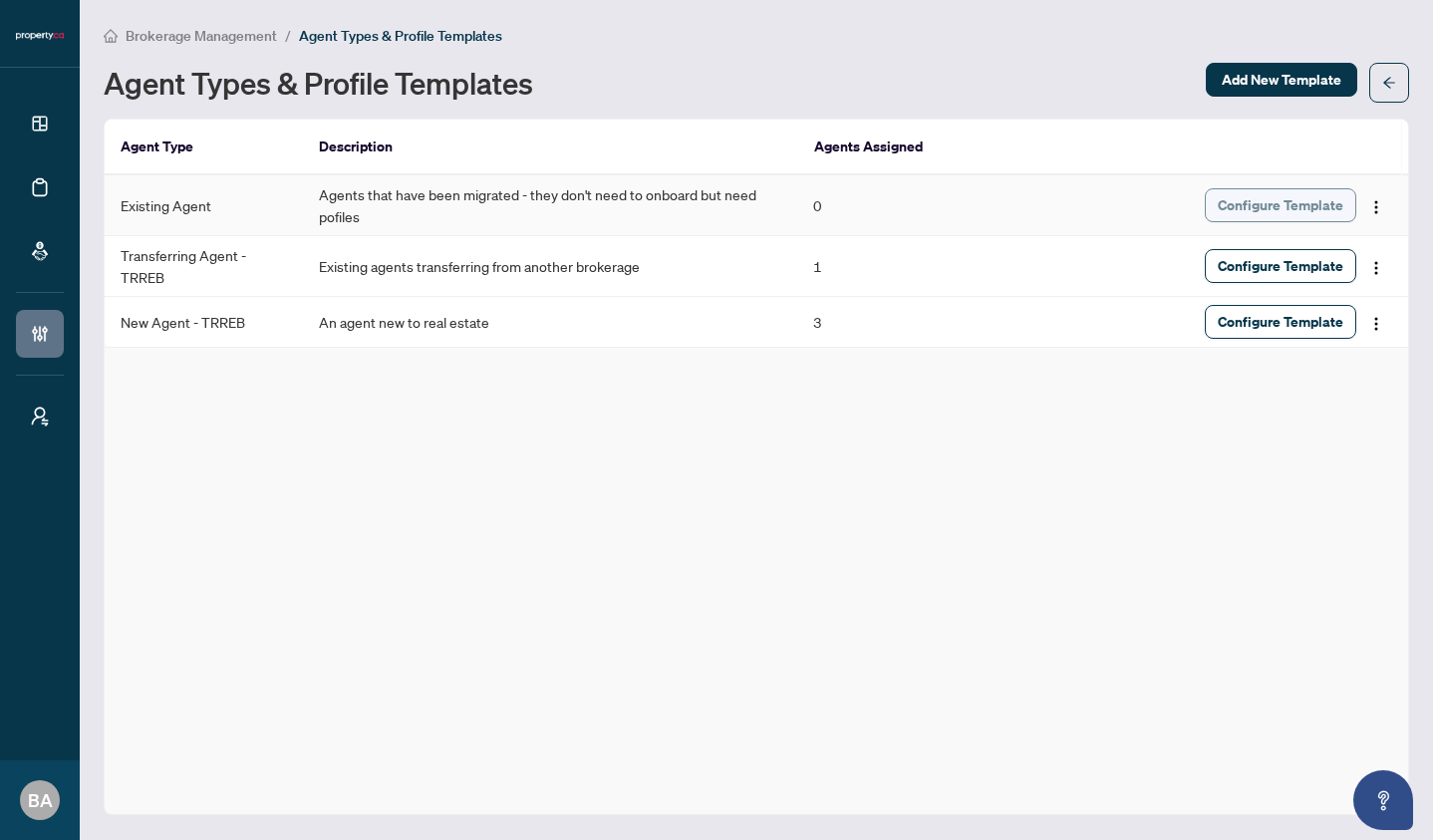 click on "Configure Template" at bounding box center [1281, 205] 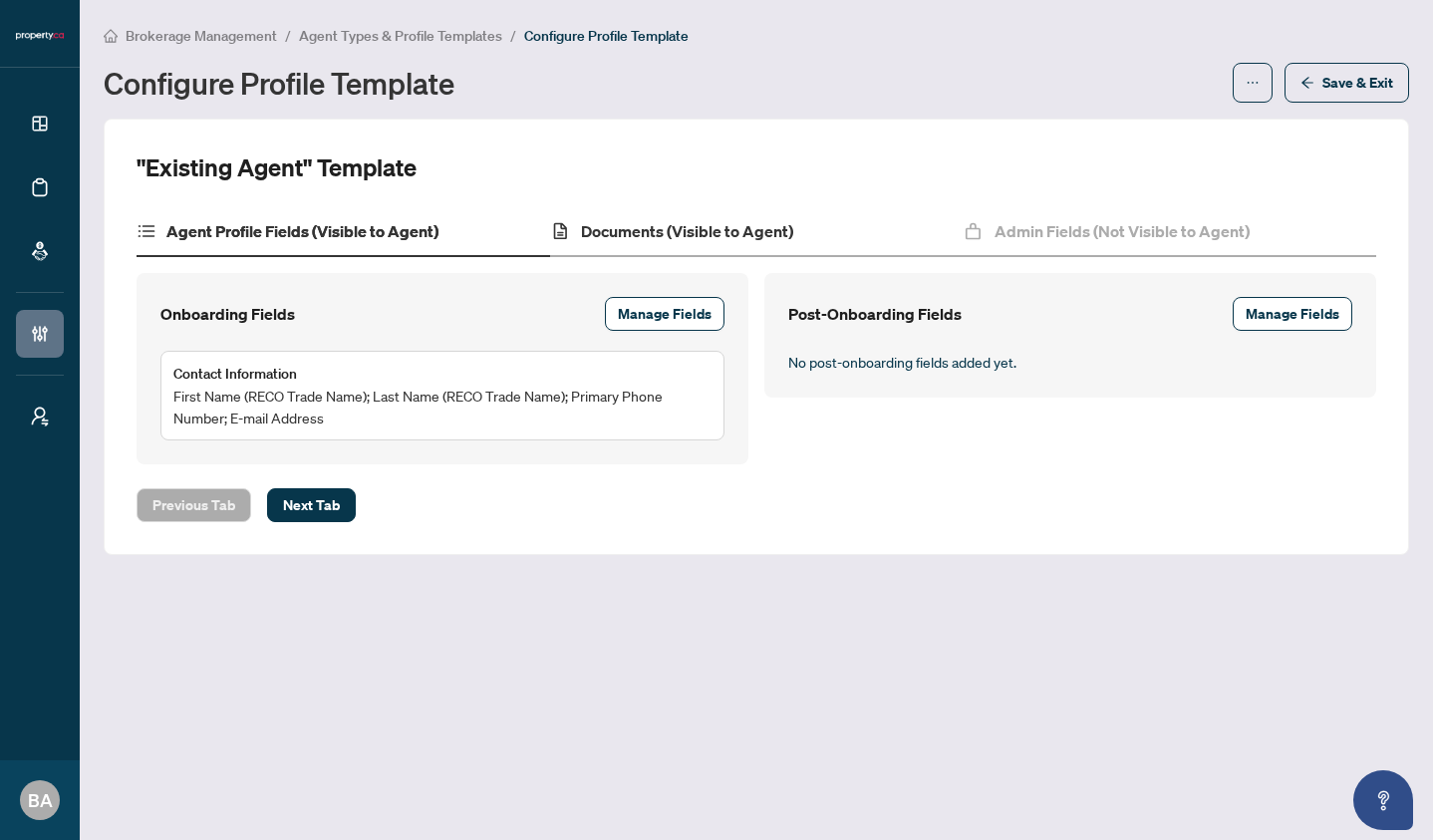 click on "Documents (Visible to Agent)" at bounding box center [756, 232] 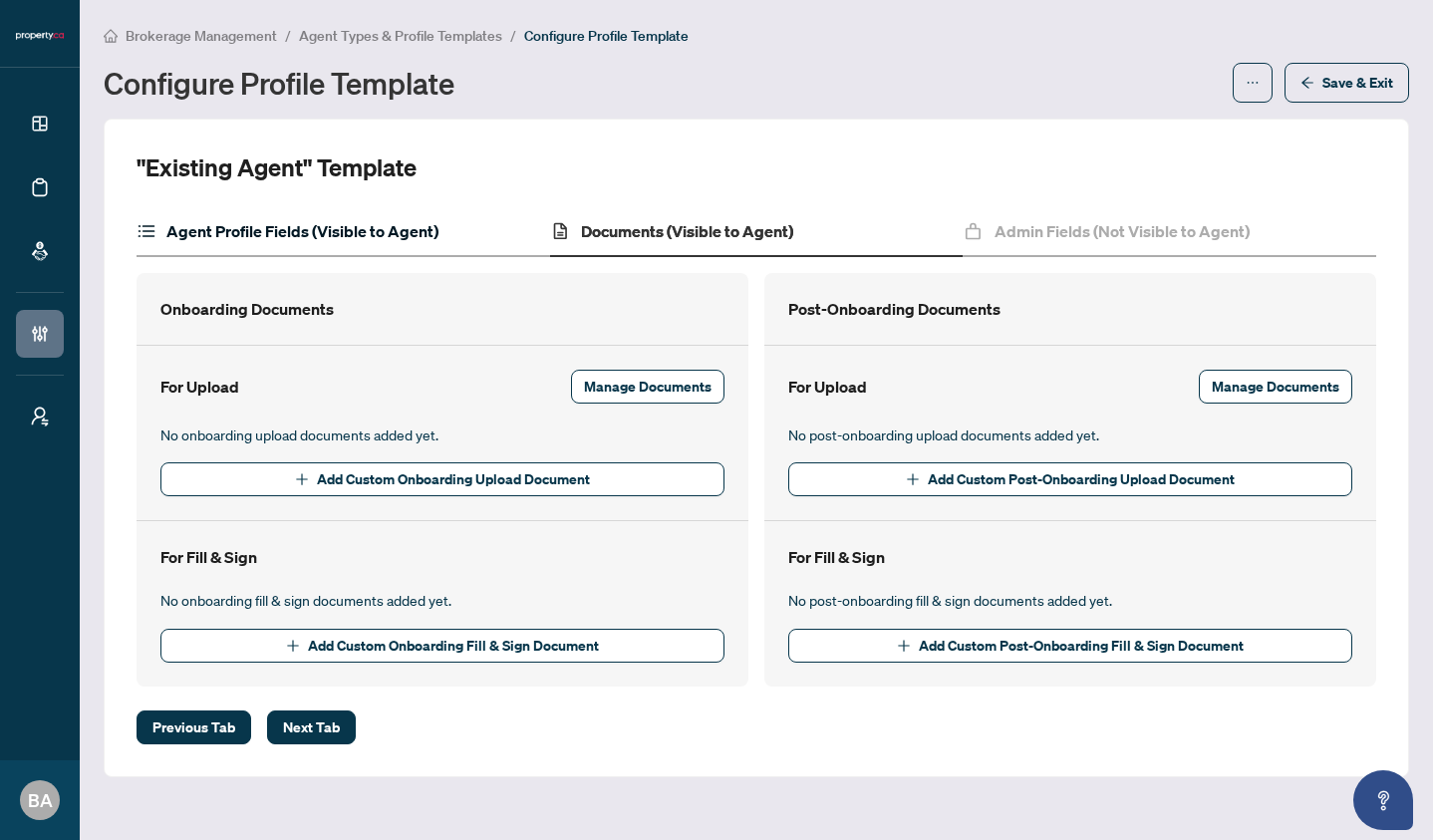 click on "Agent Profile Fields (Visible to Agent)" at bounding box center (302, 231) 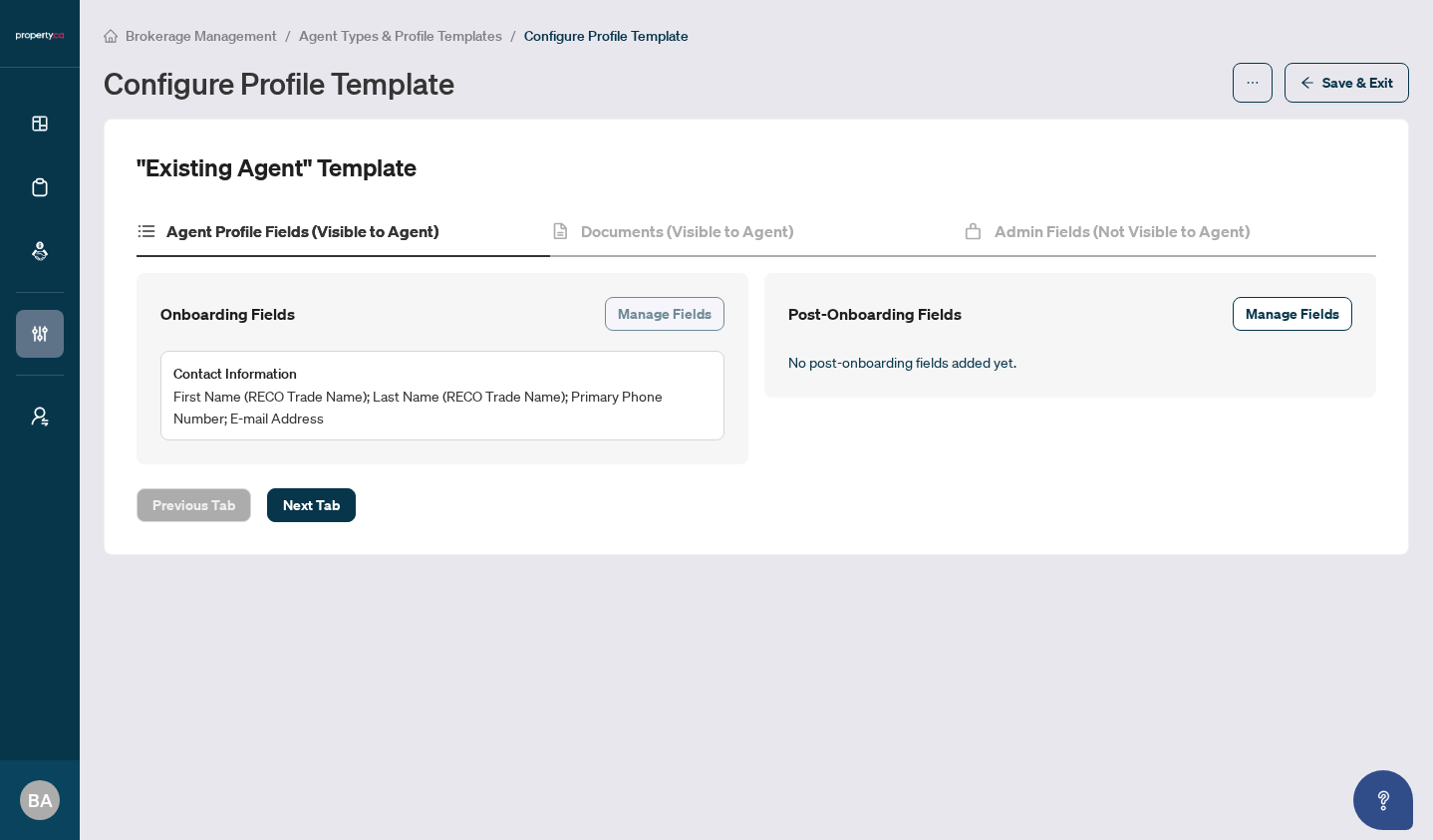 click on "Manage Fields" at bounding box center (665, 314) 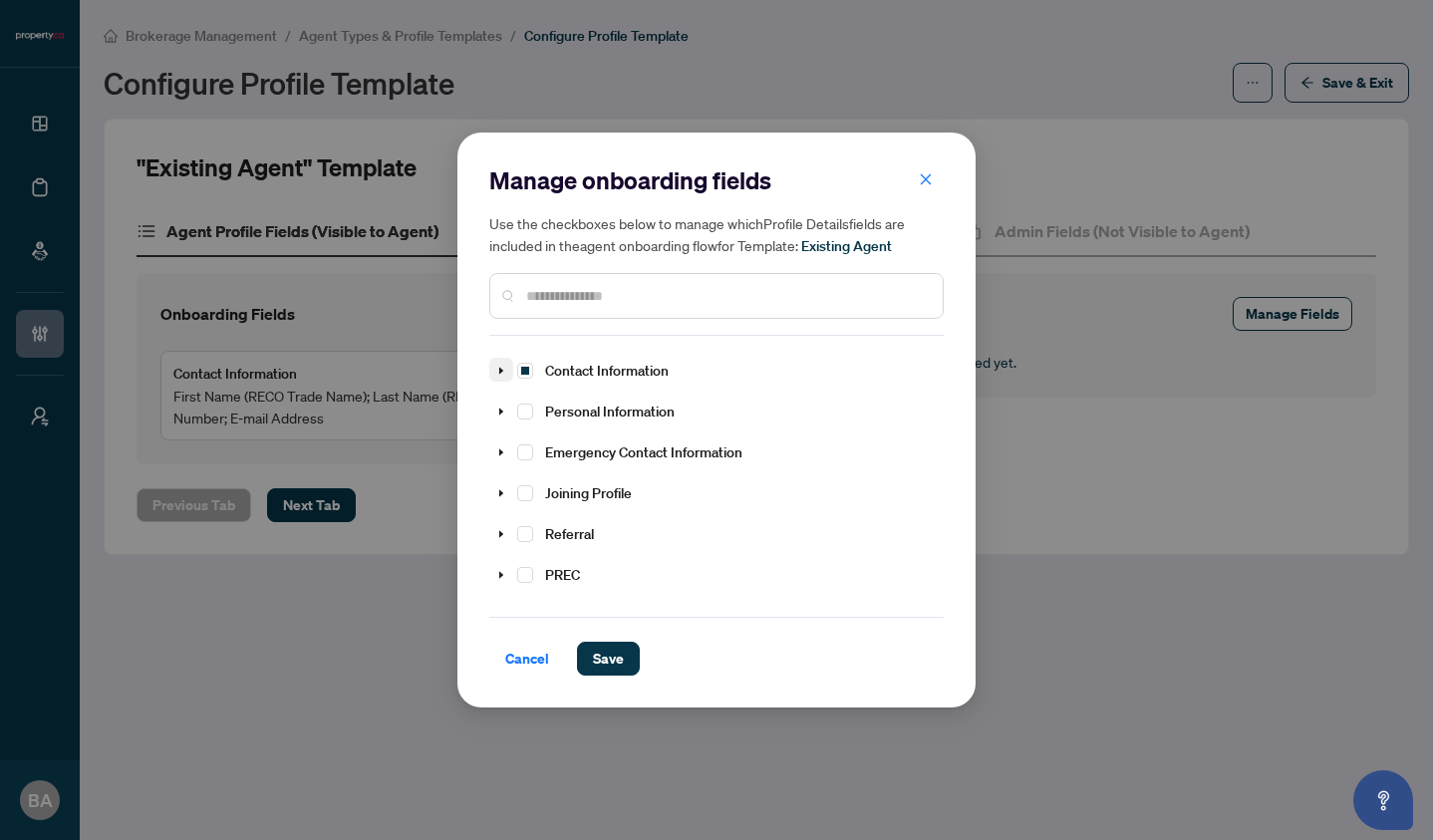 click 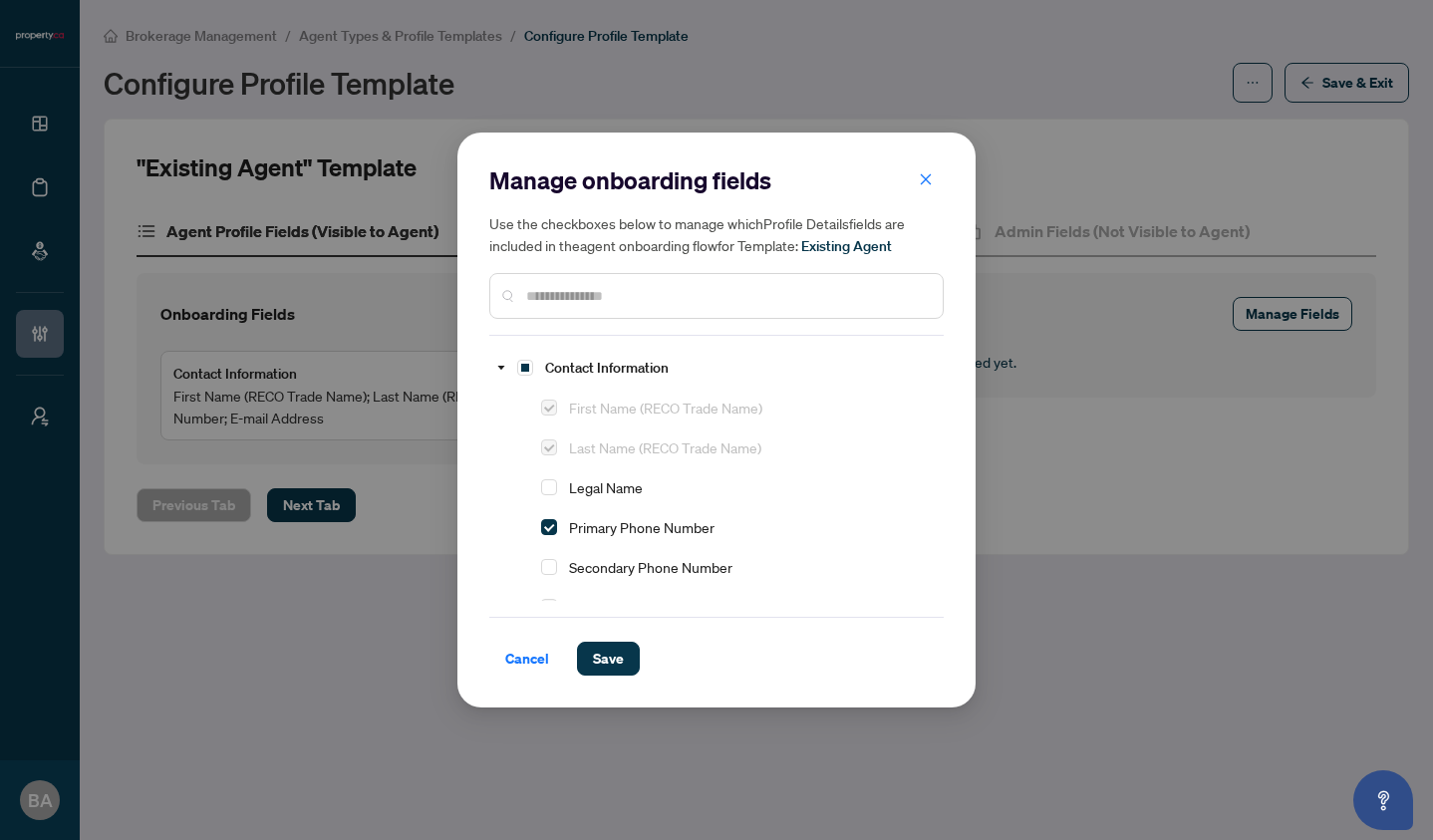 scroll, scrollTop: 0, scrollLeft: 0, axis: both 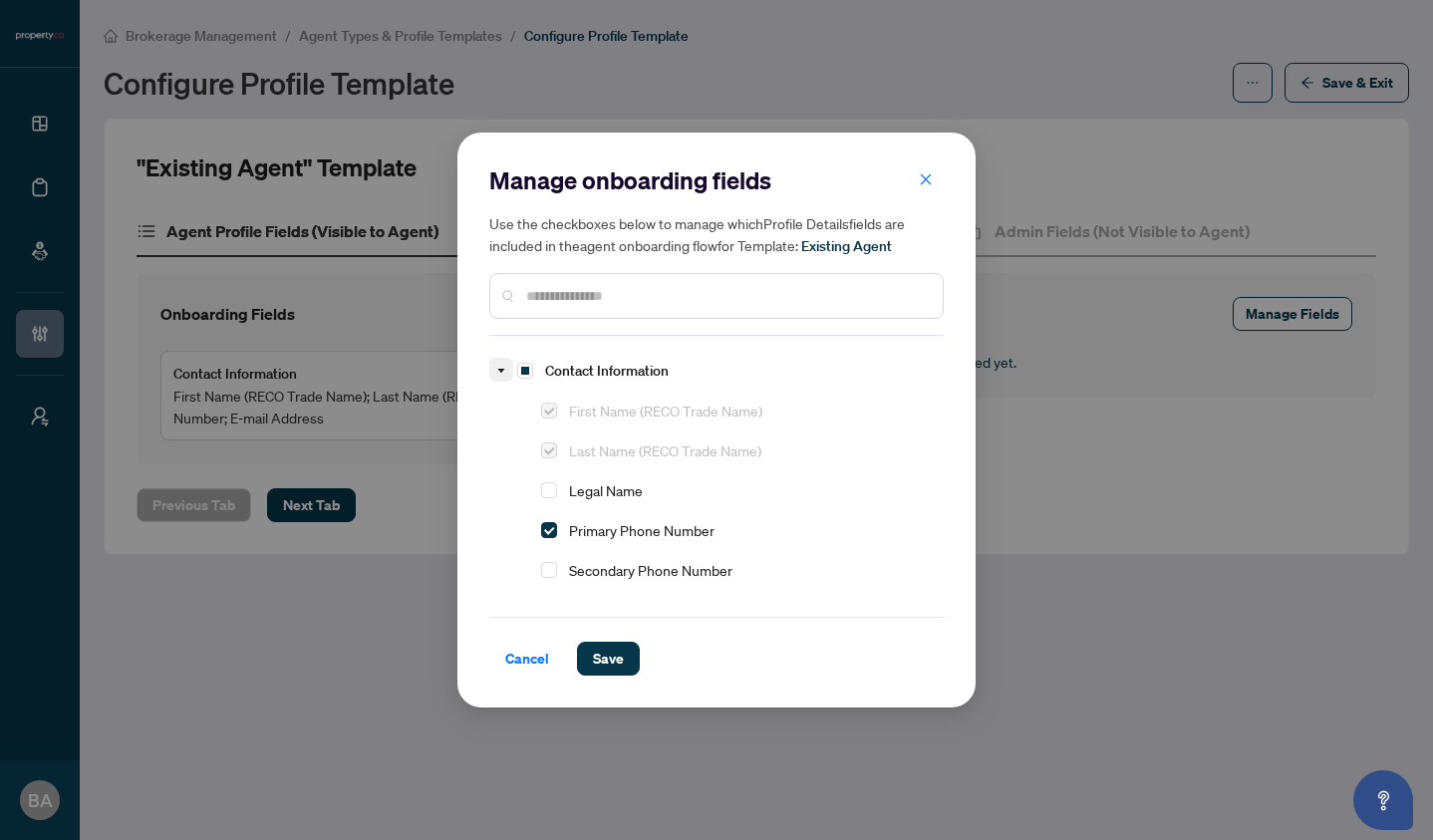 click at bounding box center (501, 370) 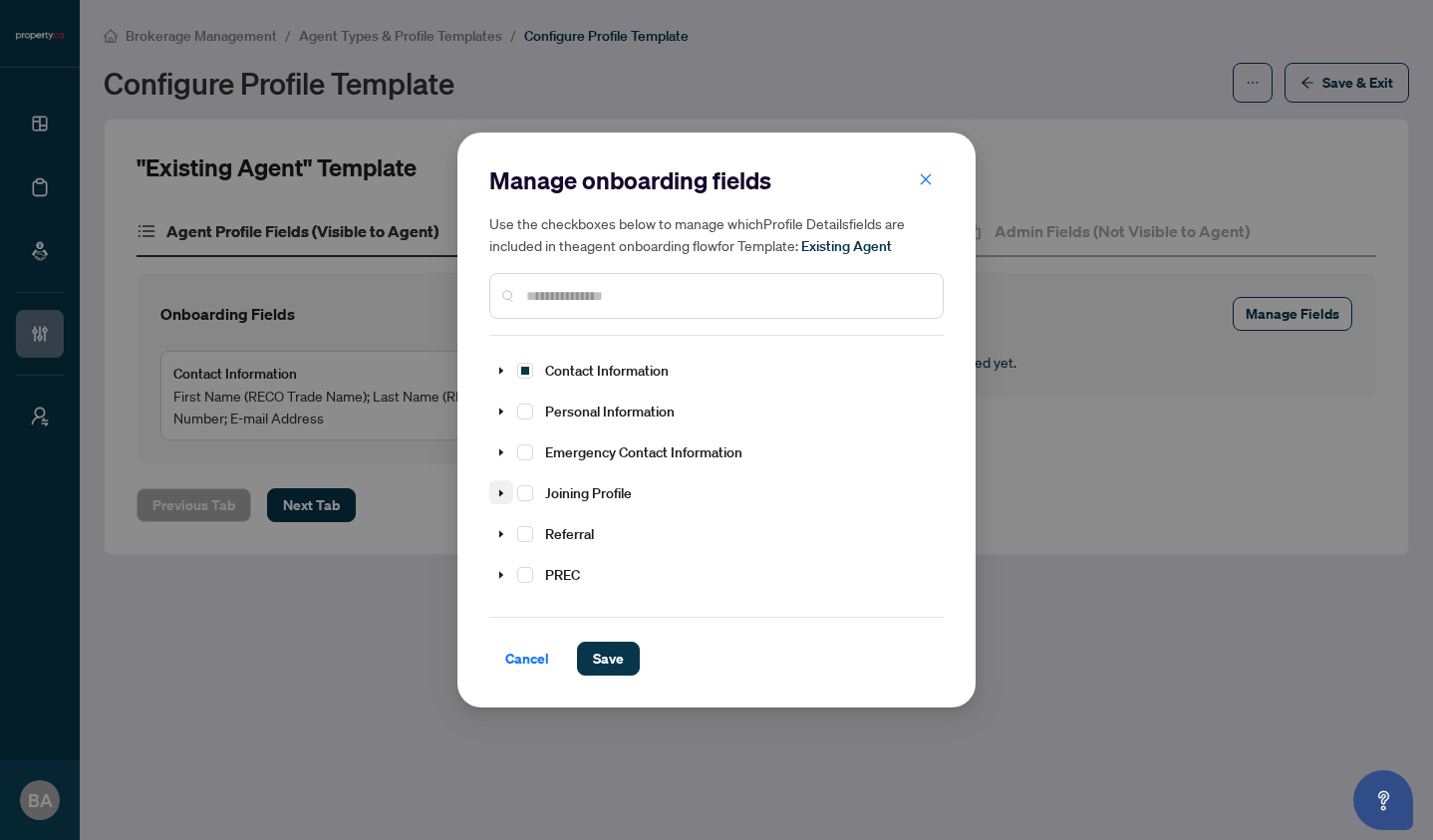 click 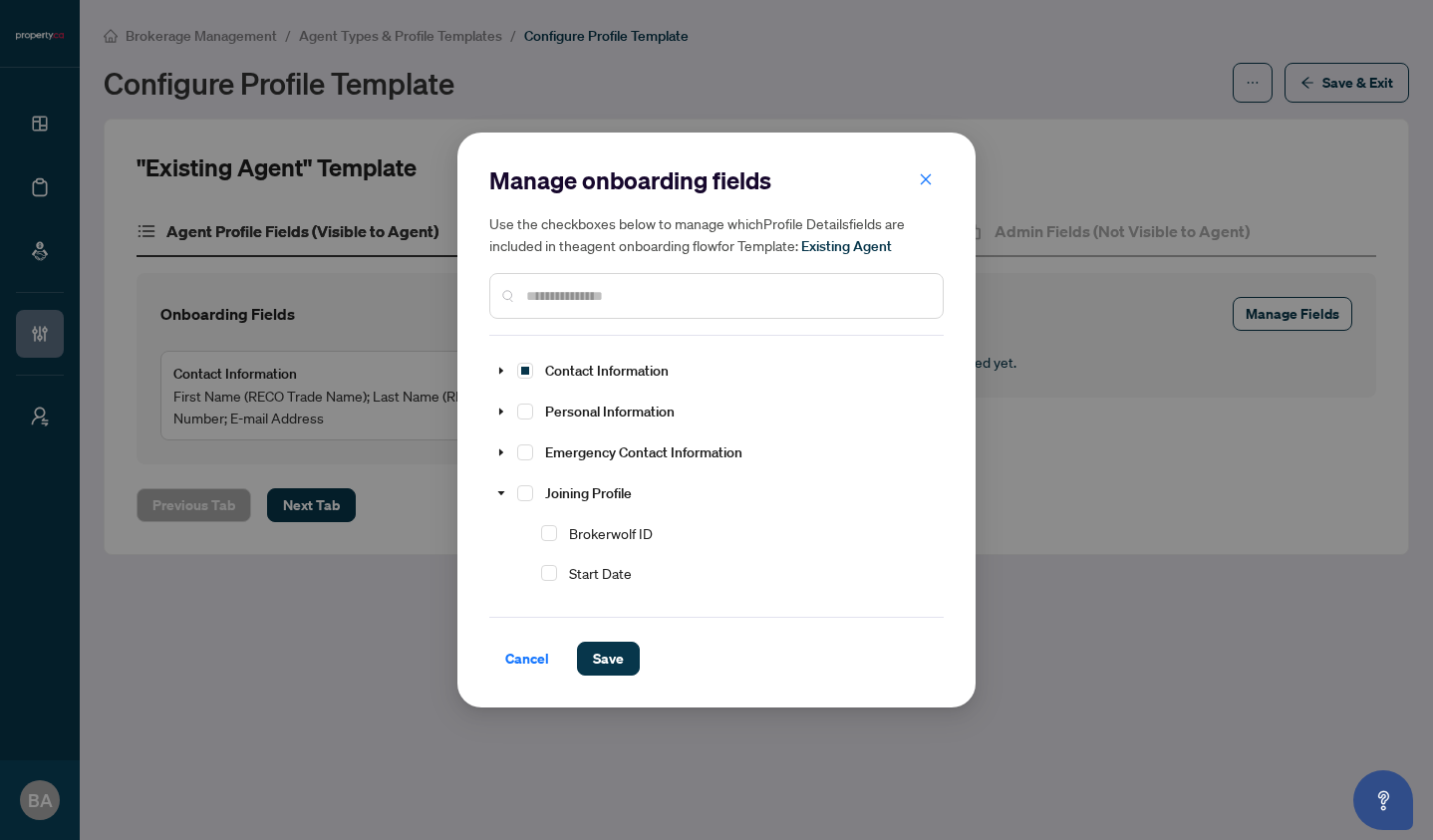 scroll, scrollTop: 4, scrollLeft: 0, axis: vertical 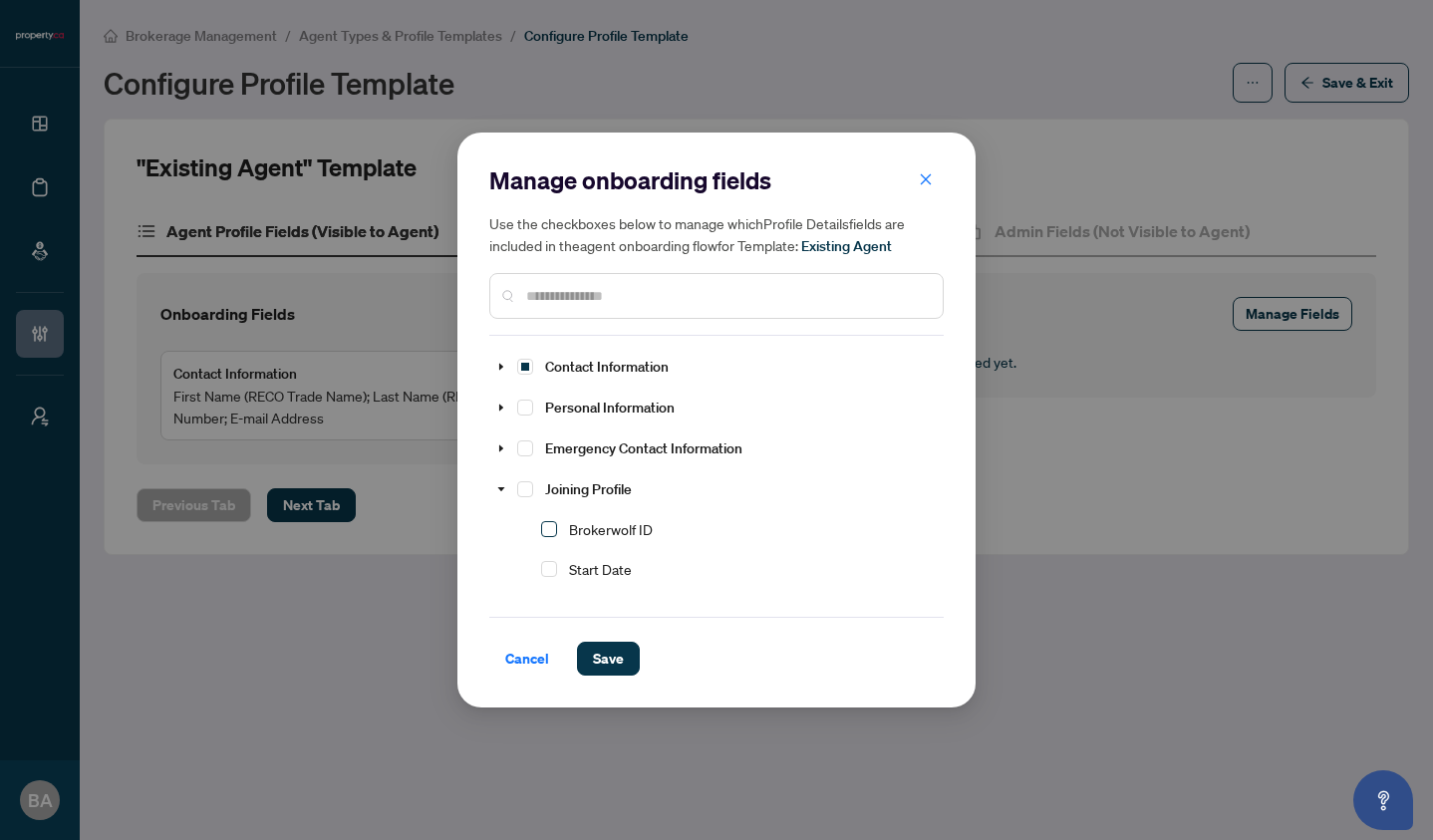 click at bounding box center [549, 529] 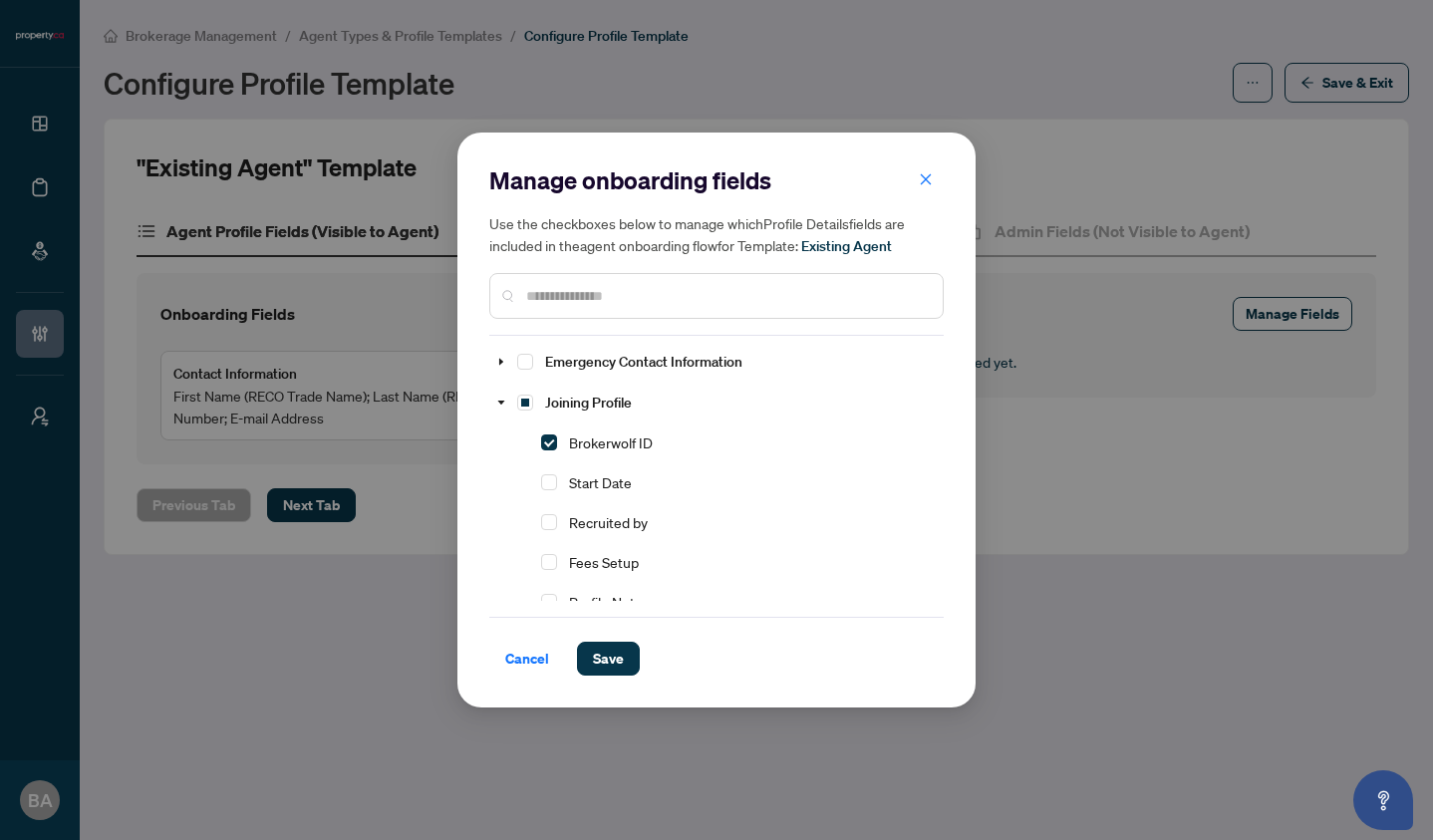 scroll, scrollTop: 93, scrollLeft: 0, axis: vertical 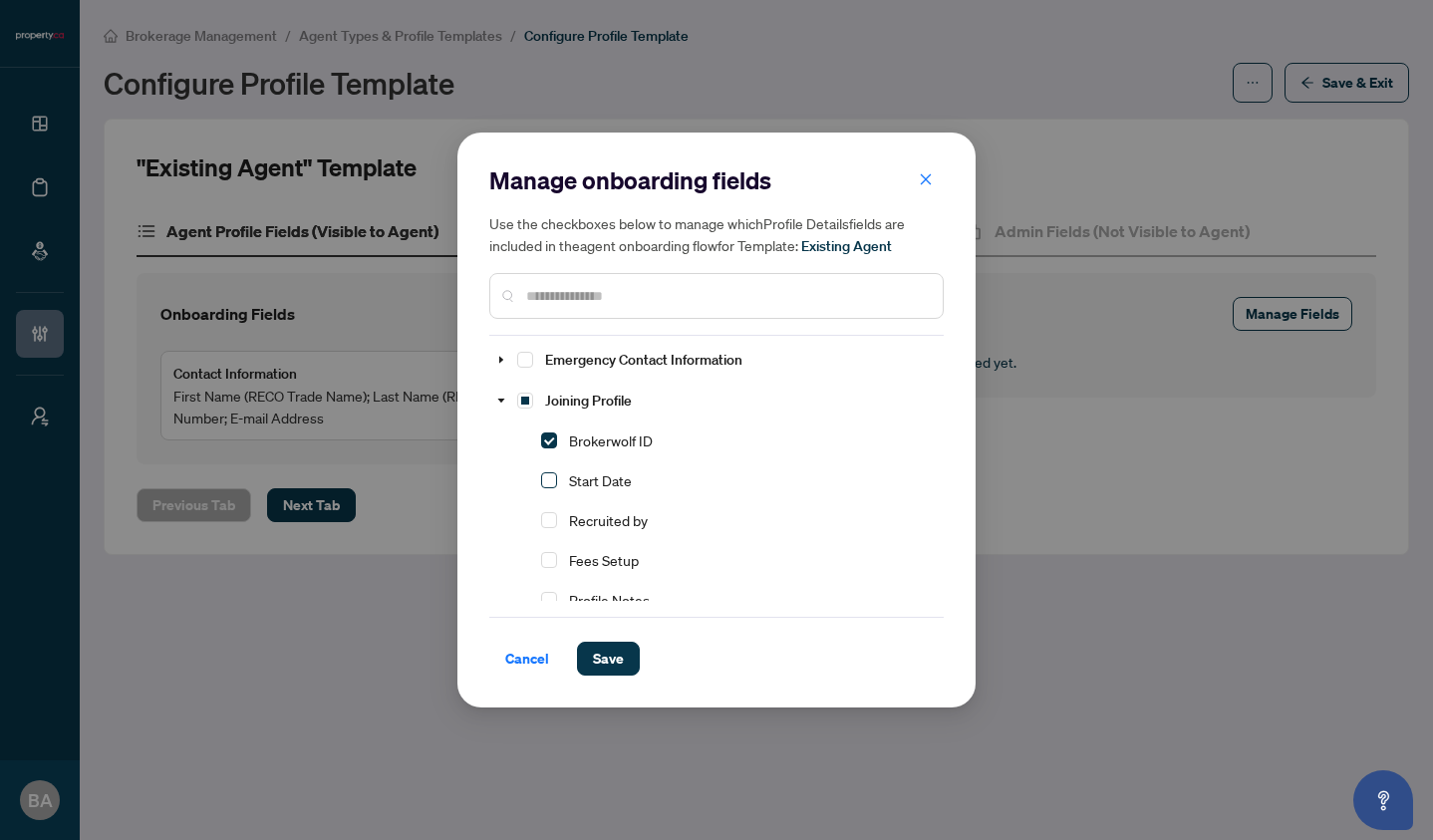 click at bounding box center [549, 480] 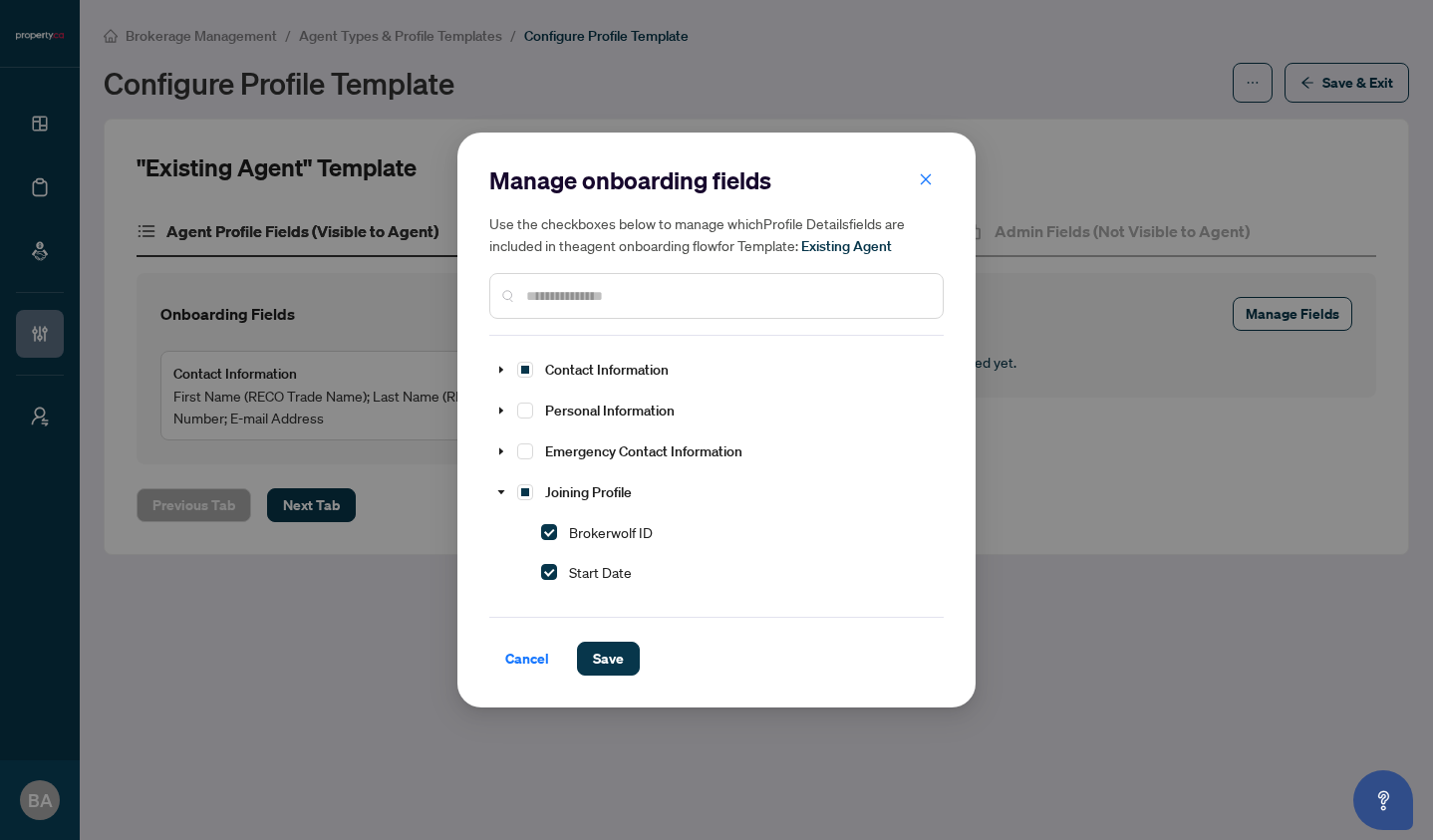scroll, scrollTop: 0, scrollLeft: 0, axis: both 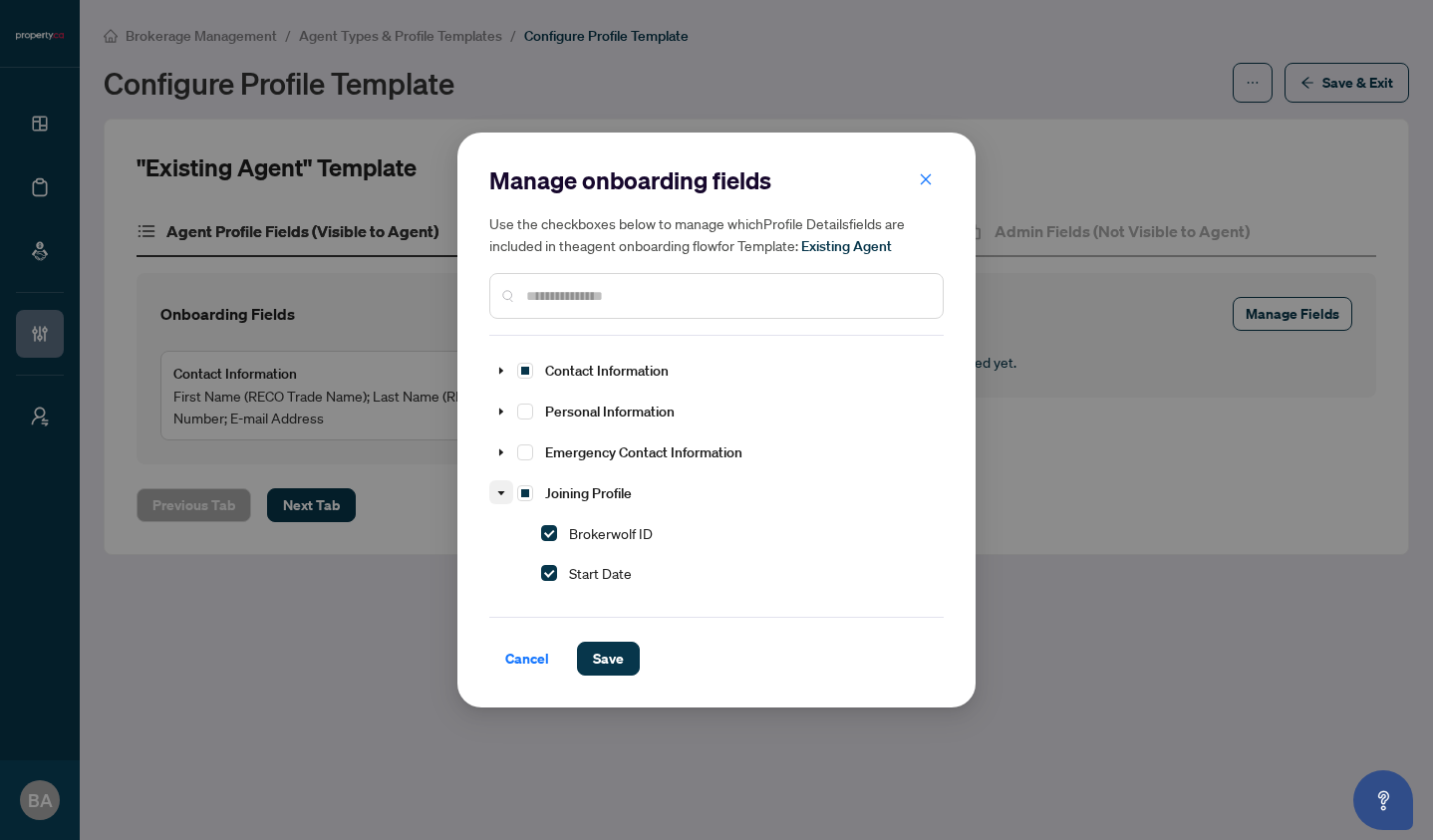 click 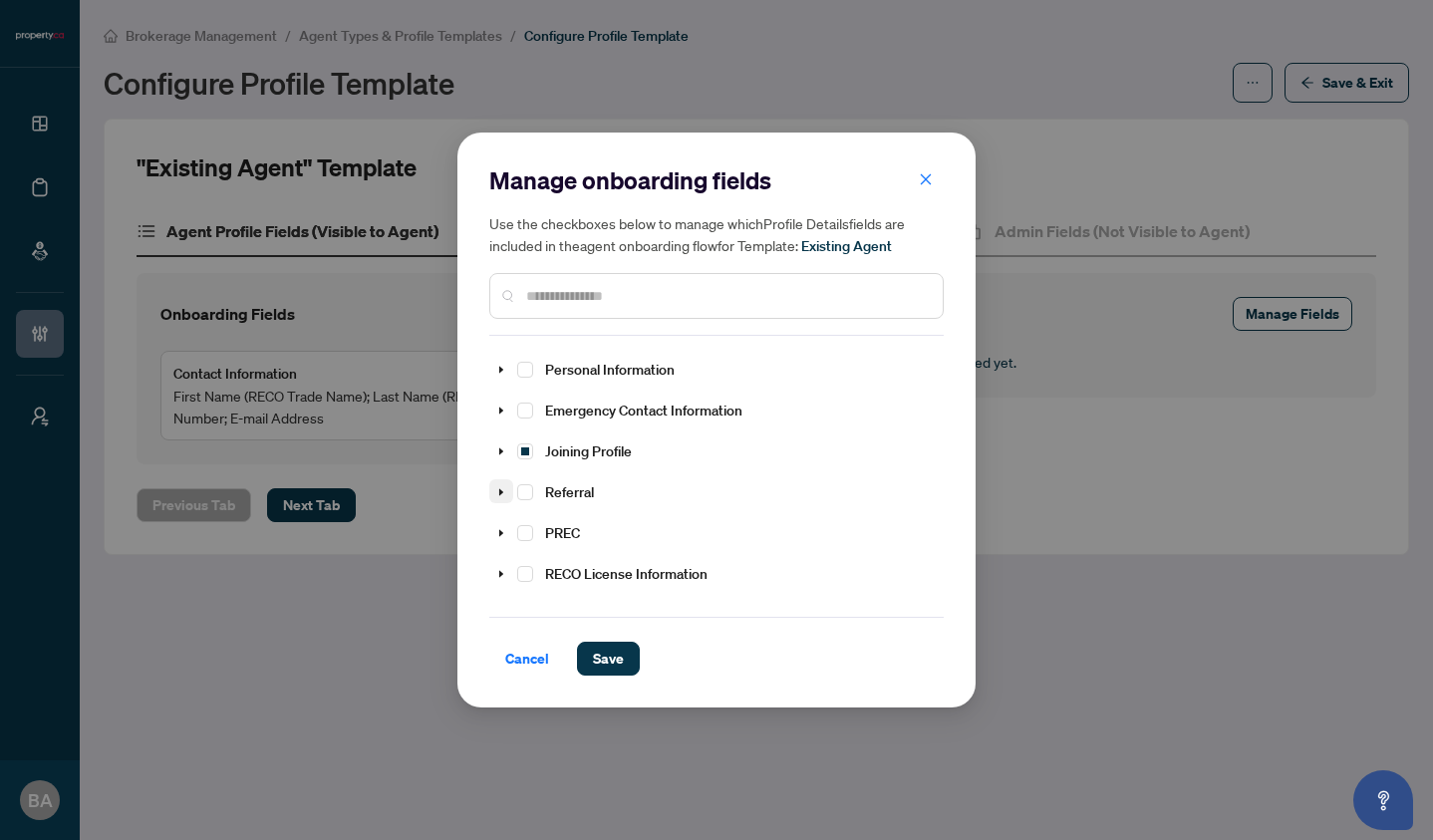 scroll, scrollTop: 42, scrollLeft: 0, axis: vertical 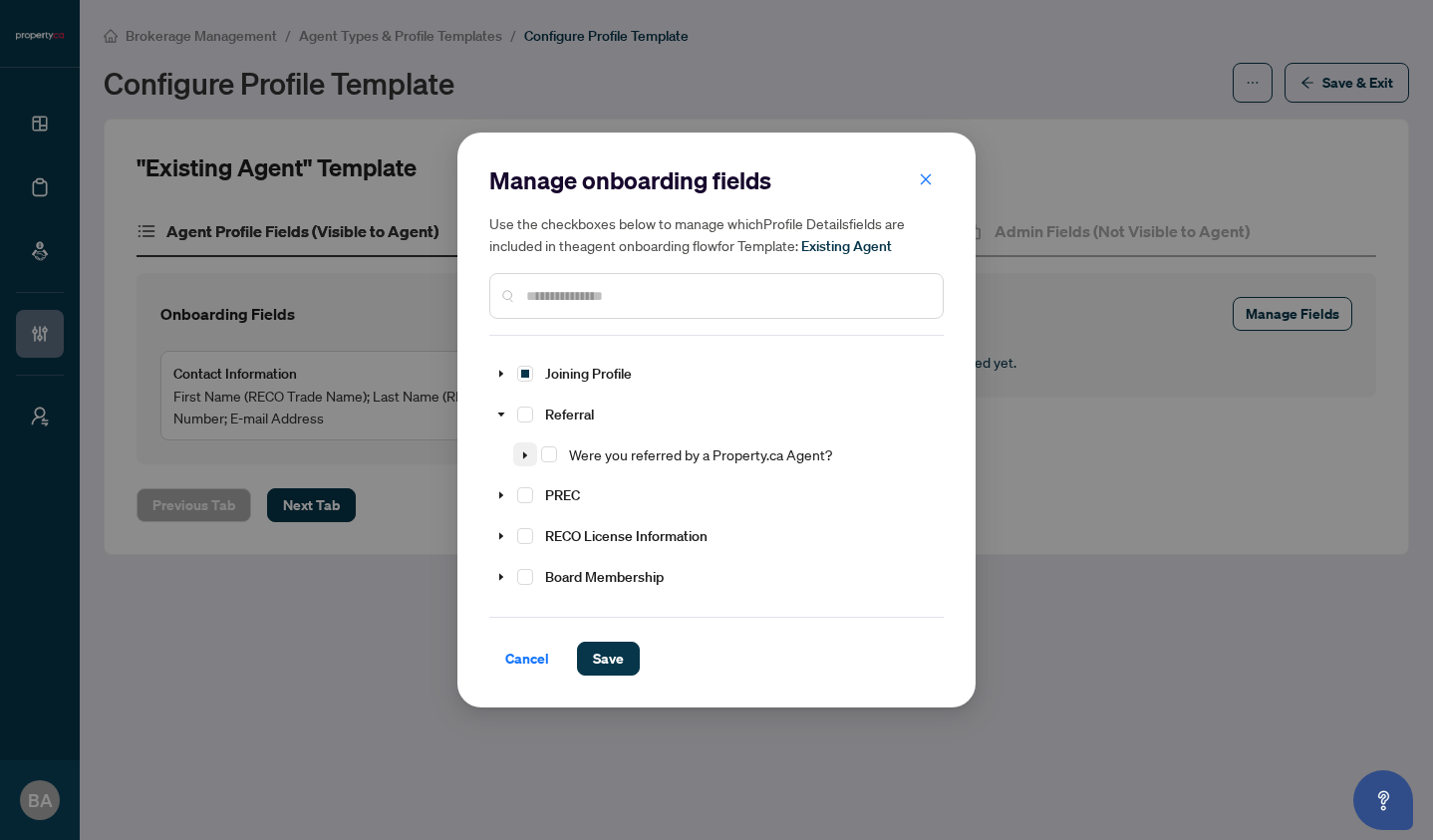 click 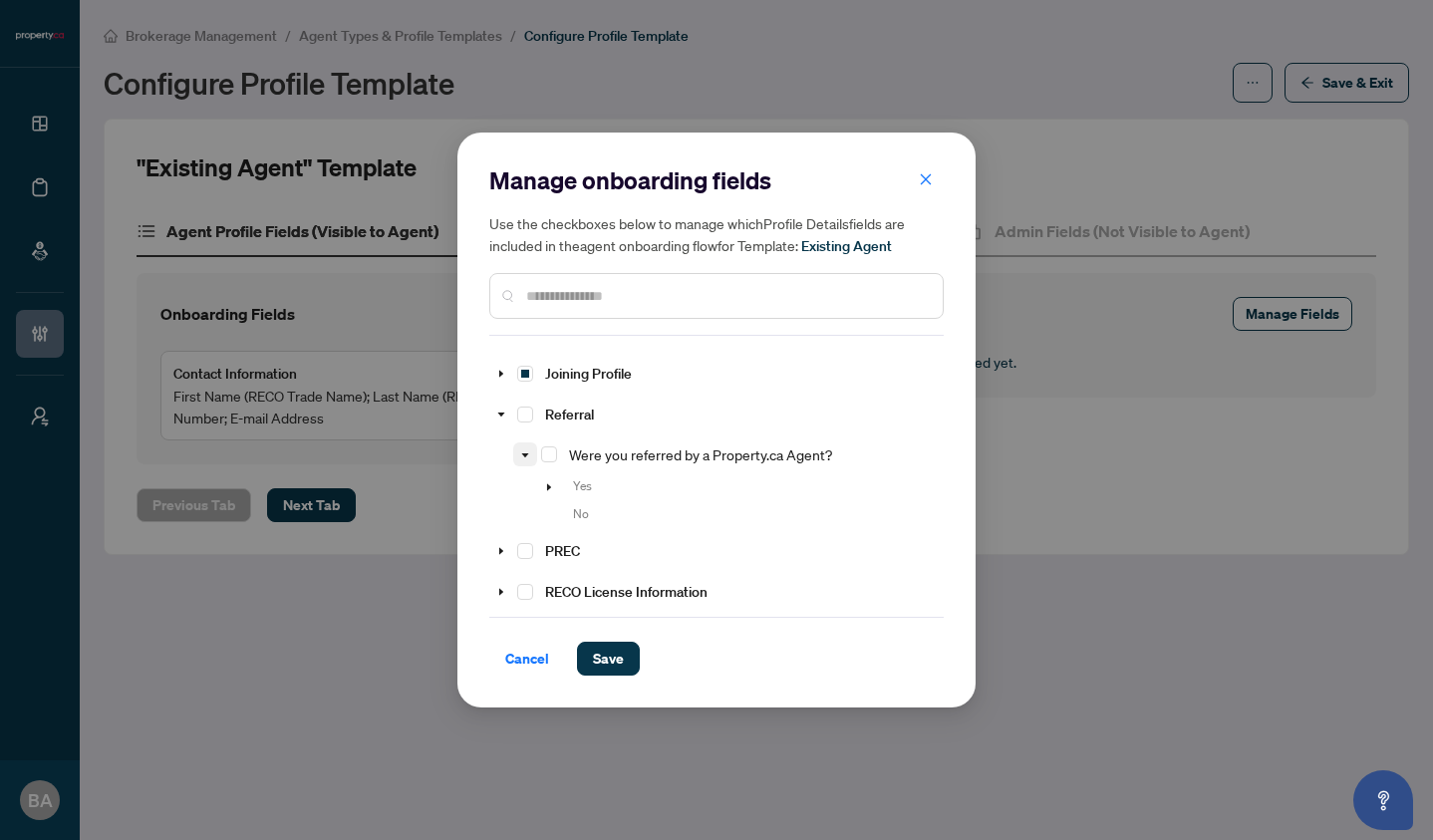 click 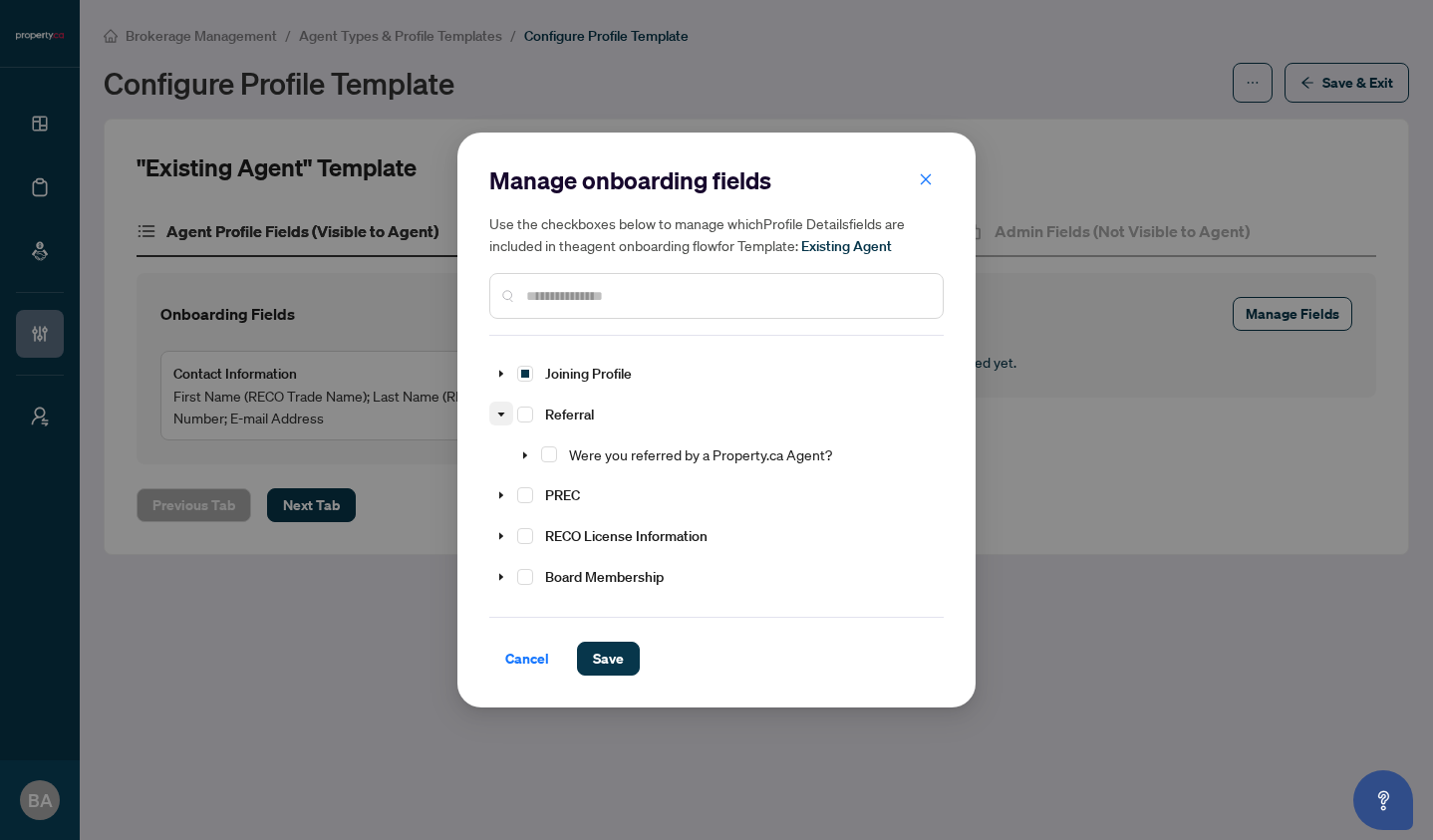 click at bounding box center (501, 414) 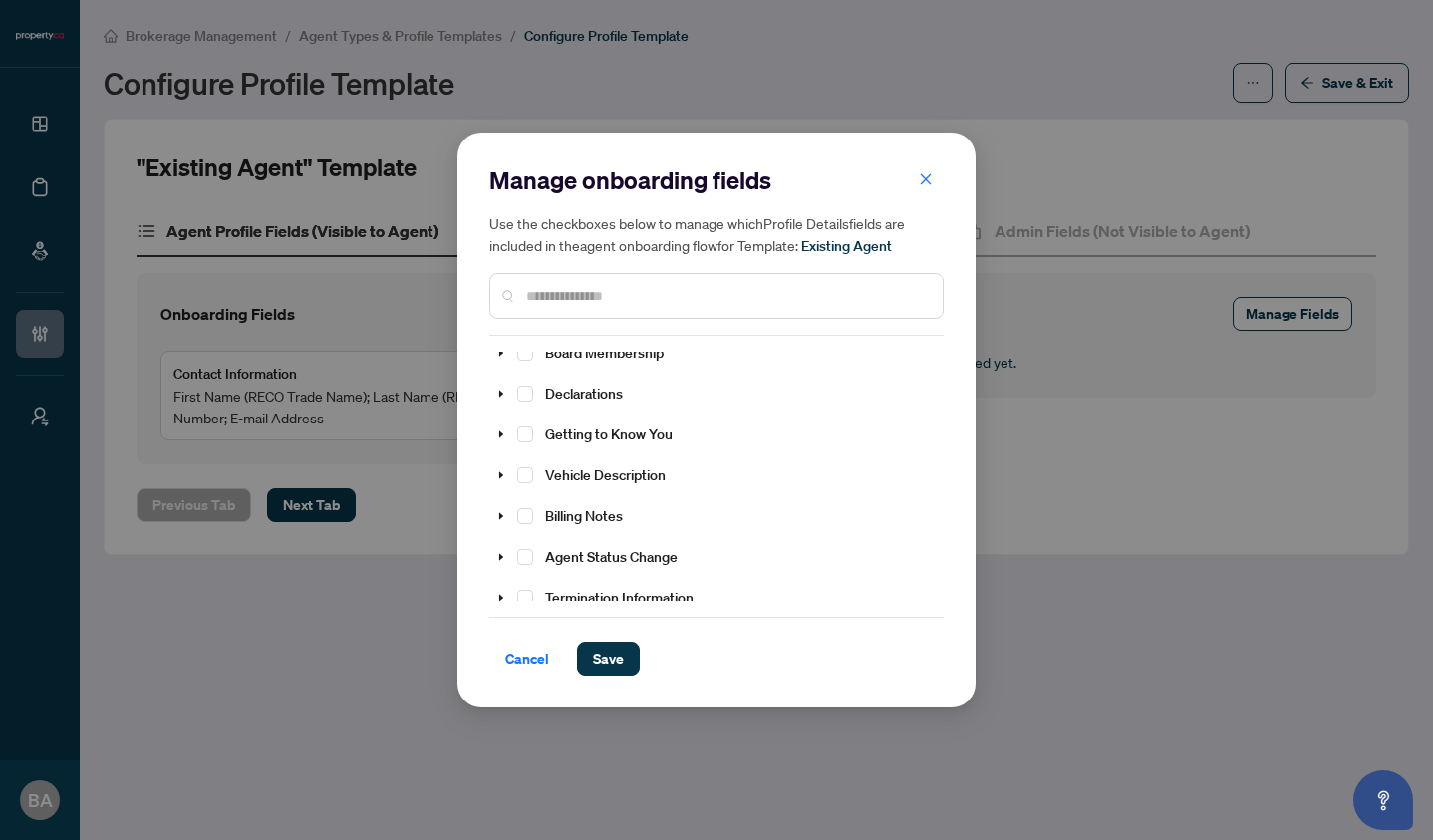 scroll, scrollTop: 309, scrollLeft: 0, axis: vertical 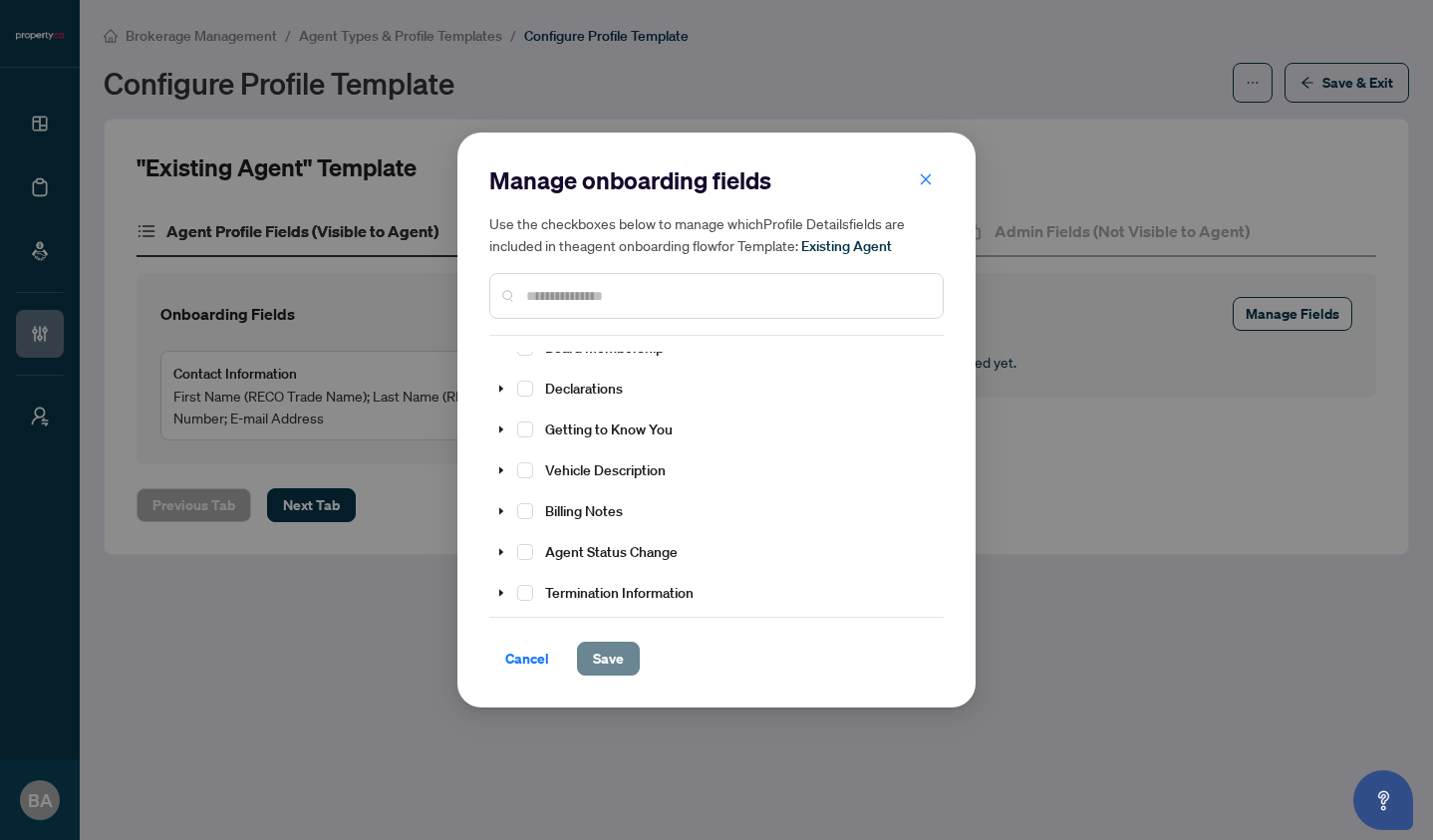 click on "Save" at bounding box center [608, 659] 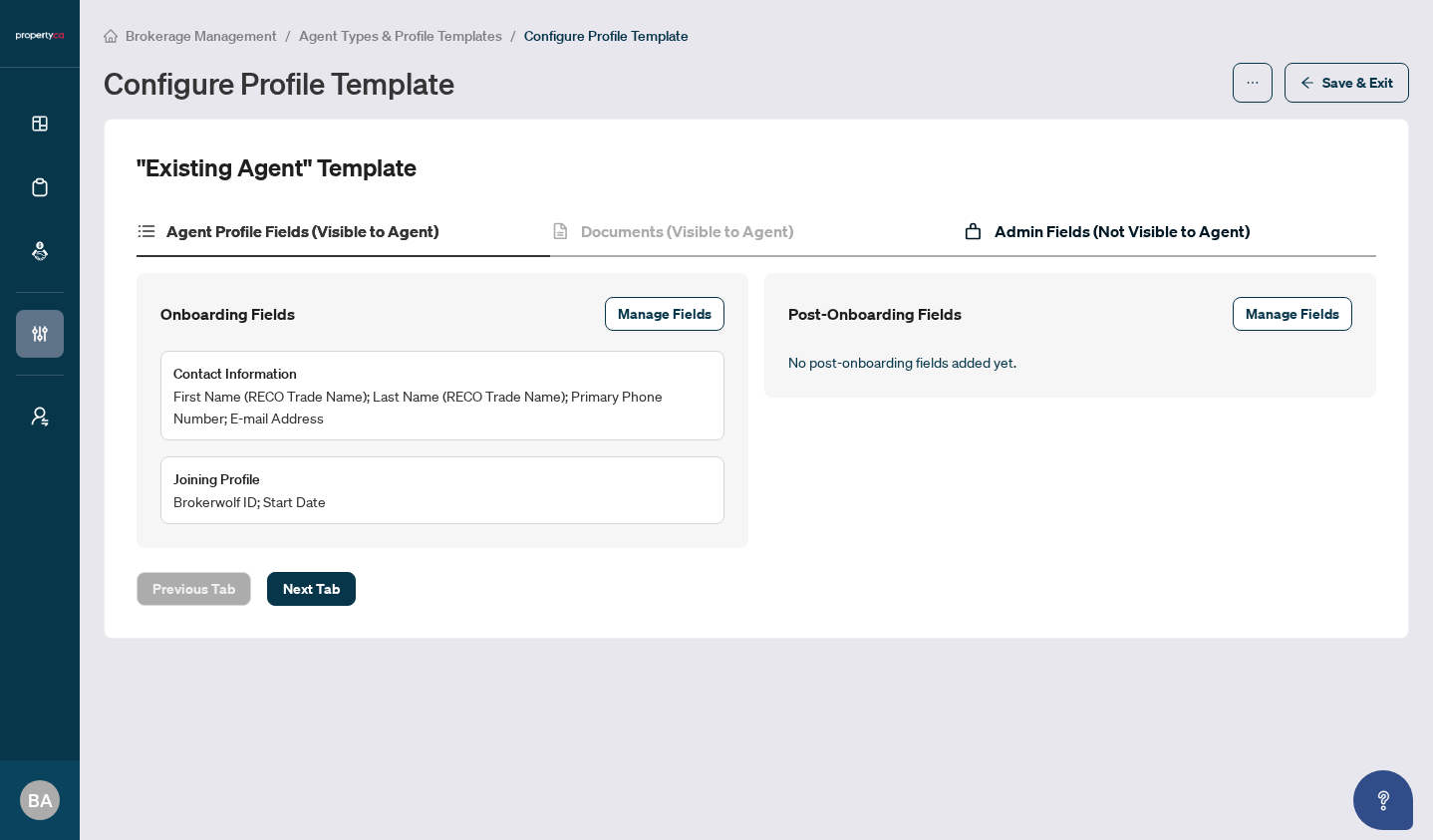 click on "Admin Fields (Not Visible to Agent)" at bounding box center (1122, 231) 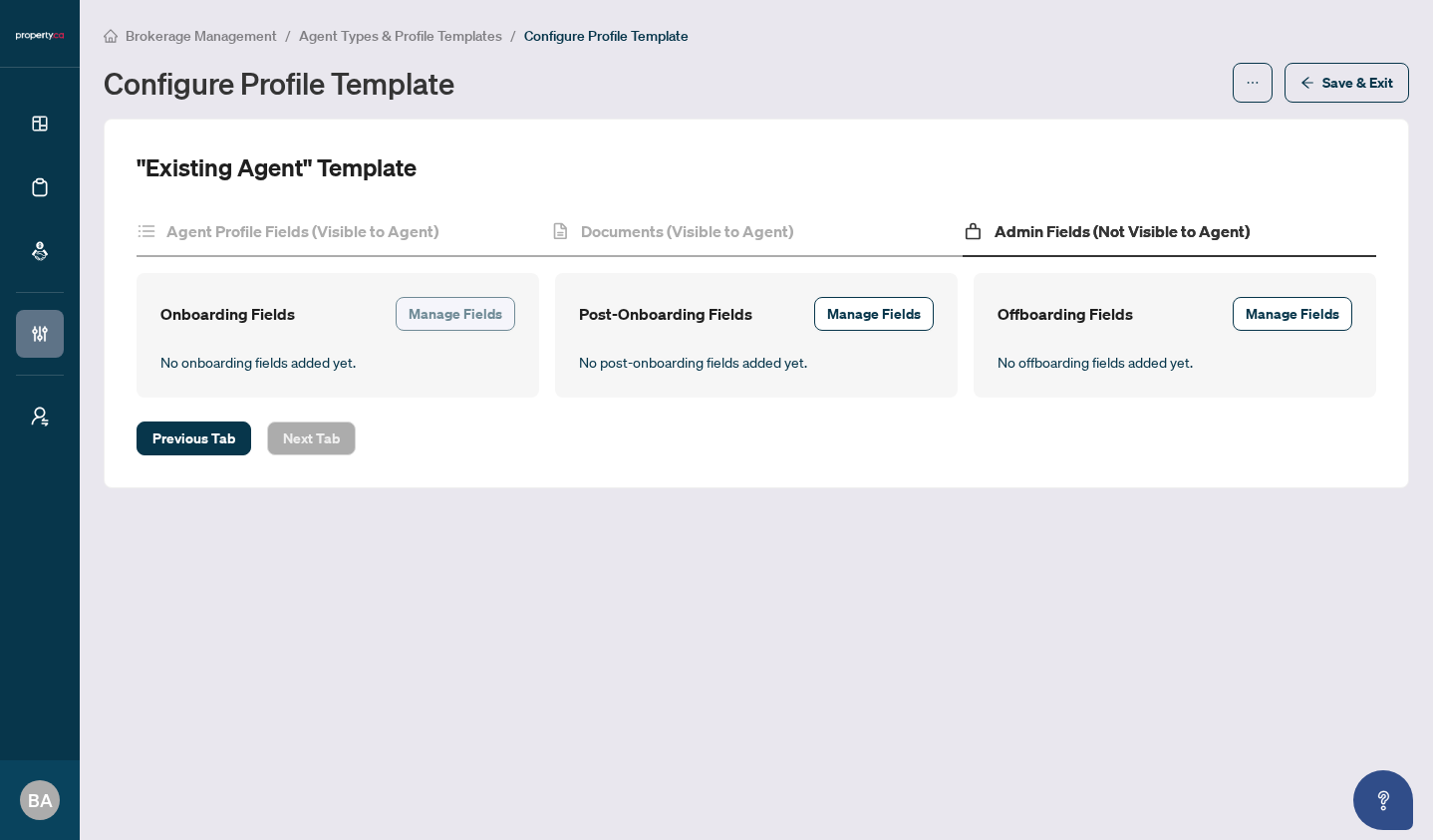 click on "Manage Fields" at bounding box center [455, 314] 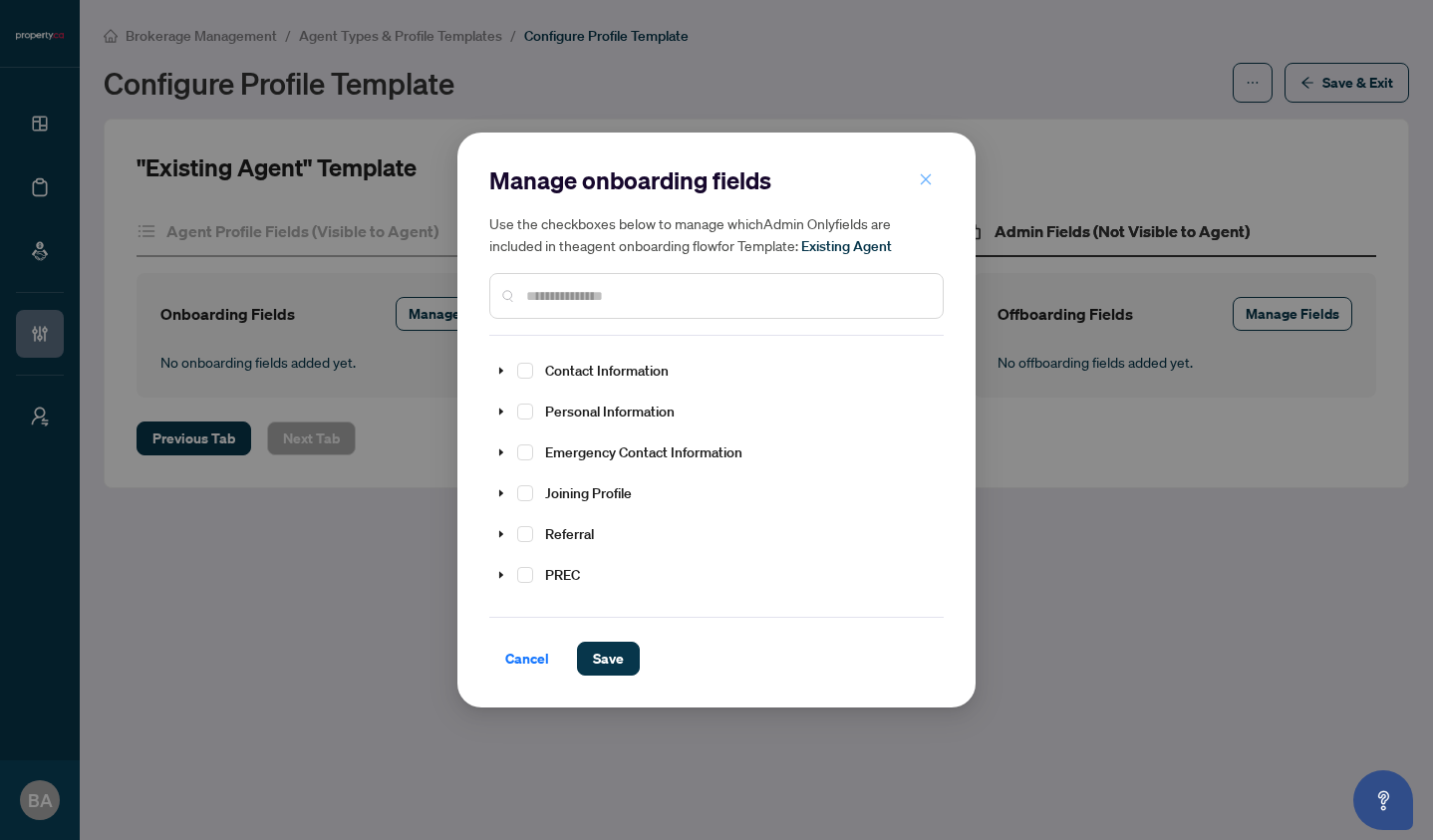 click 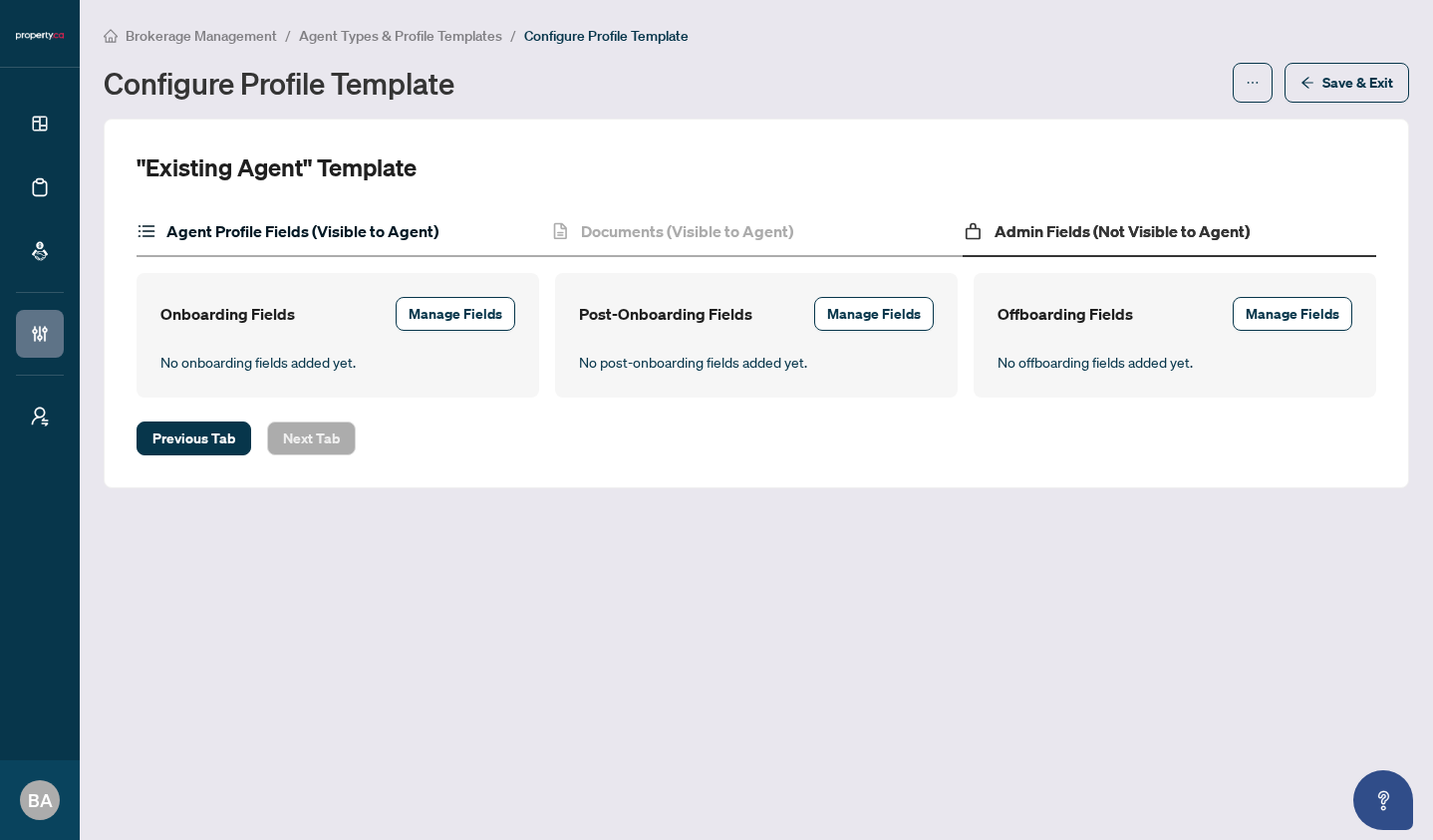 click on "Agent Profile Fields (Visible to Agent)" at bounding box center [302, 231] 